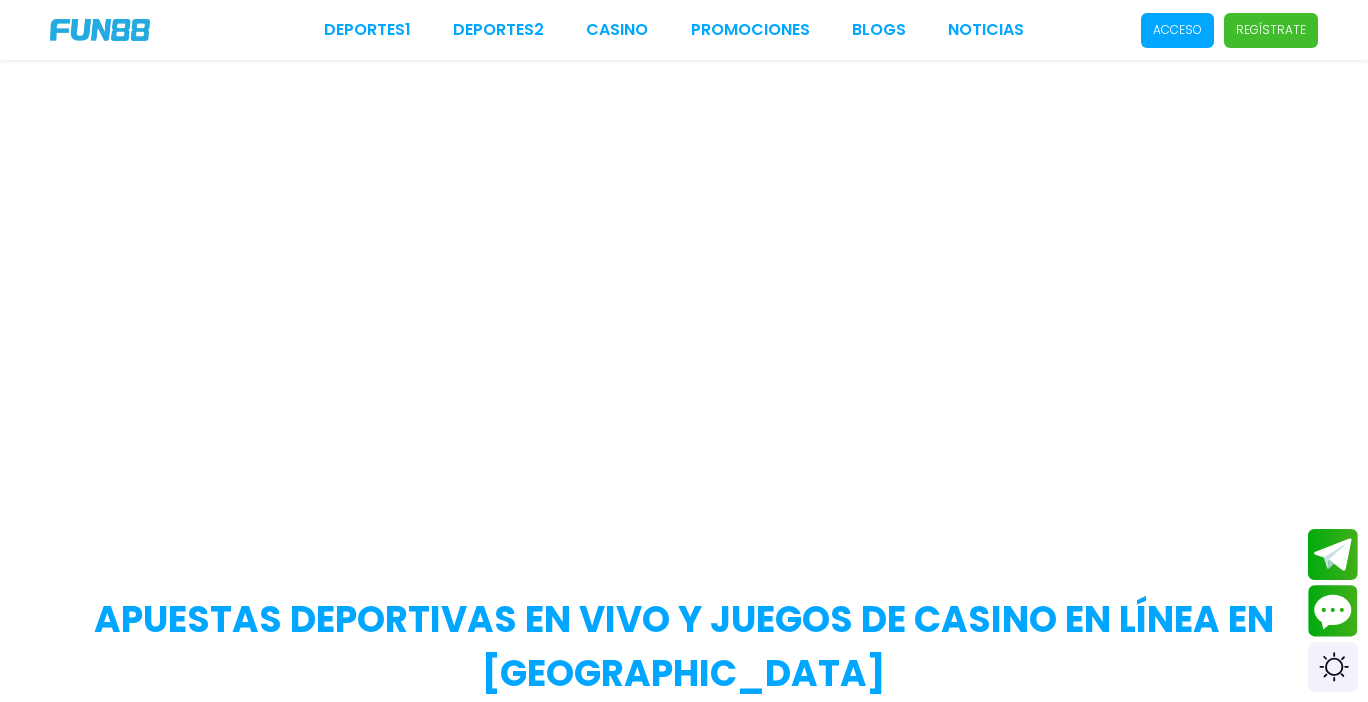 scroll, scrollTop: 0, scrollLeft: 0, axis: both 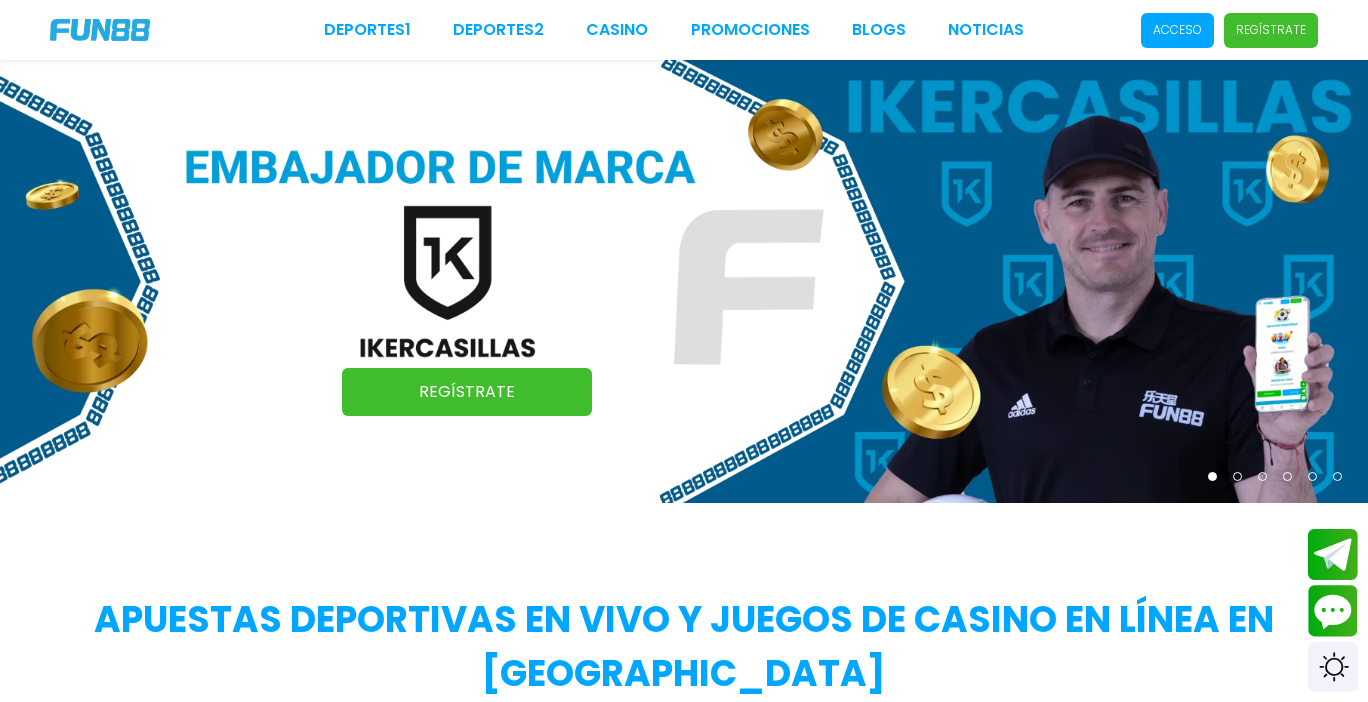 click on "Regístrate" at bounding box center (467, 392) 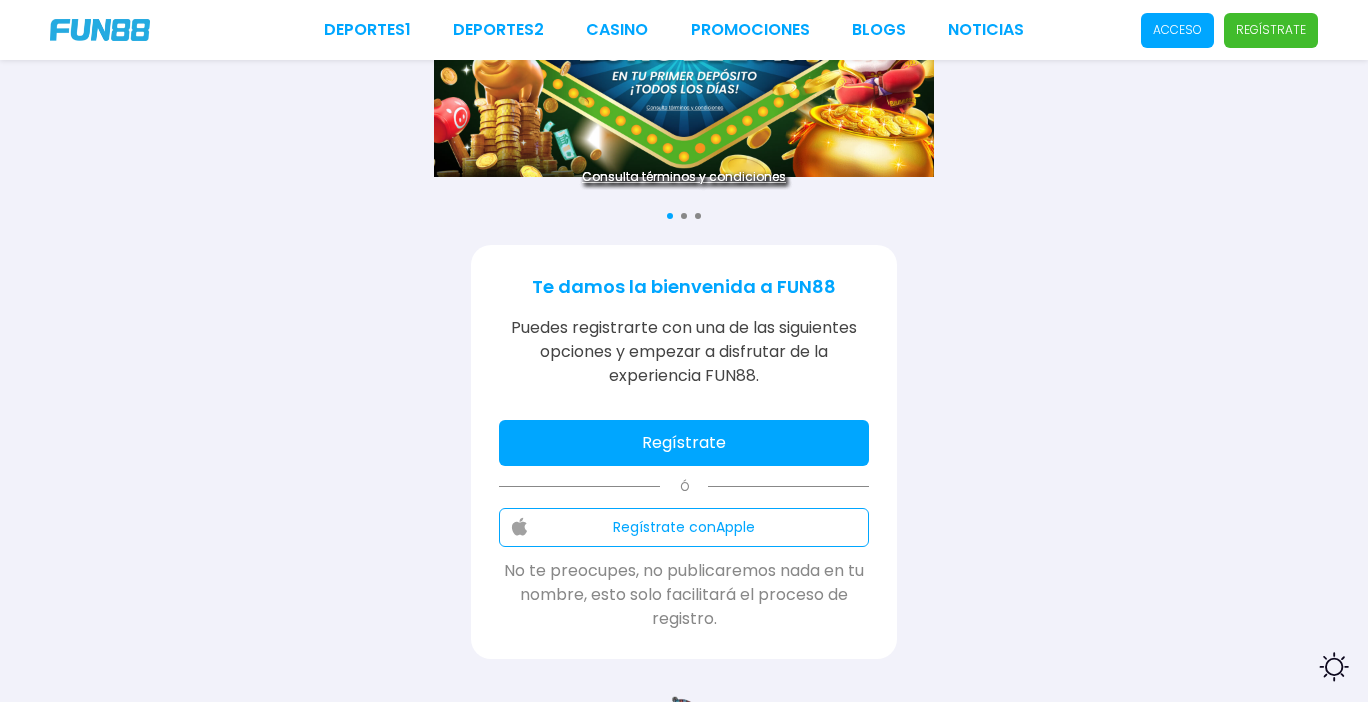 scroll, scrollTop: 152, scrollLeft: 0, axis: vertical 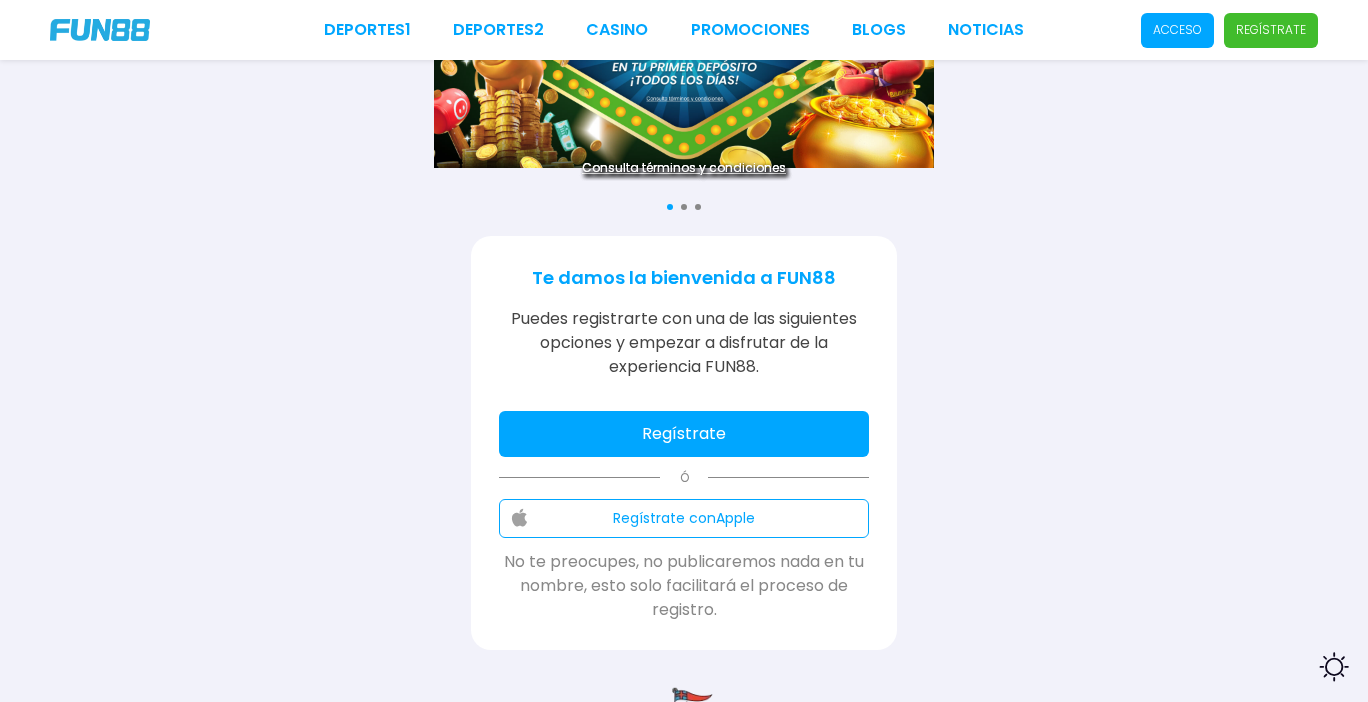click on "Regístrate" at bounding box center (684, 434) 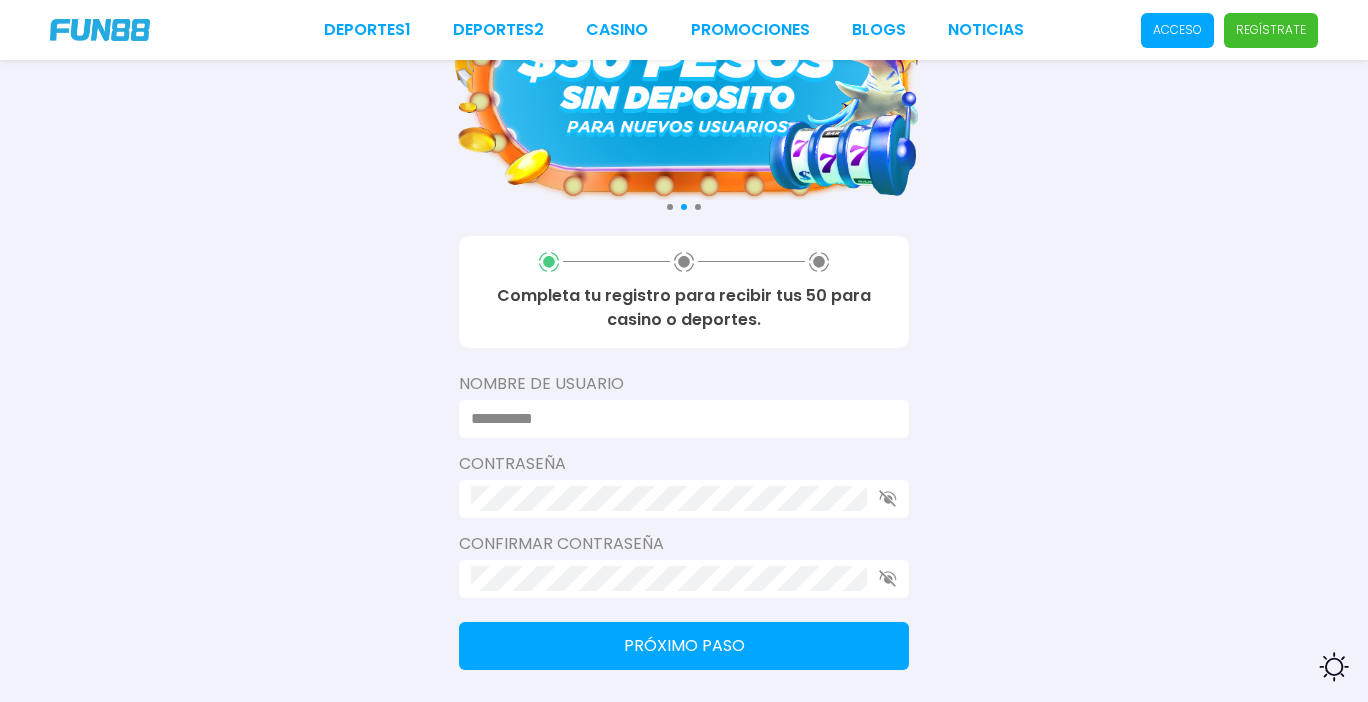 click at bounding box center (678, 419) 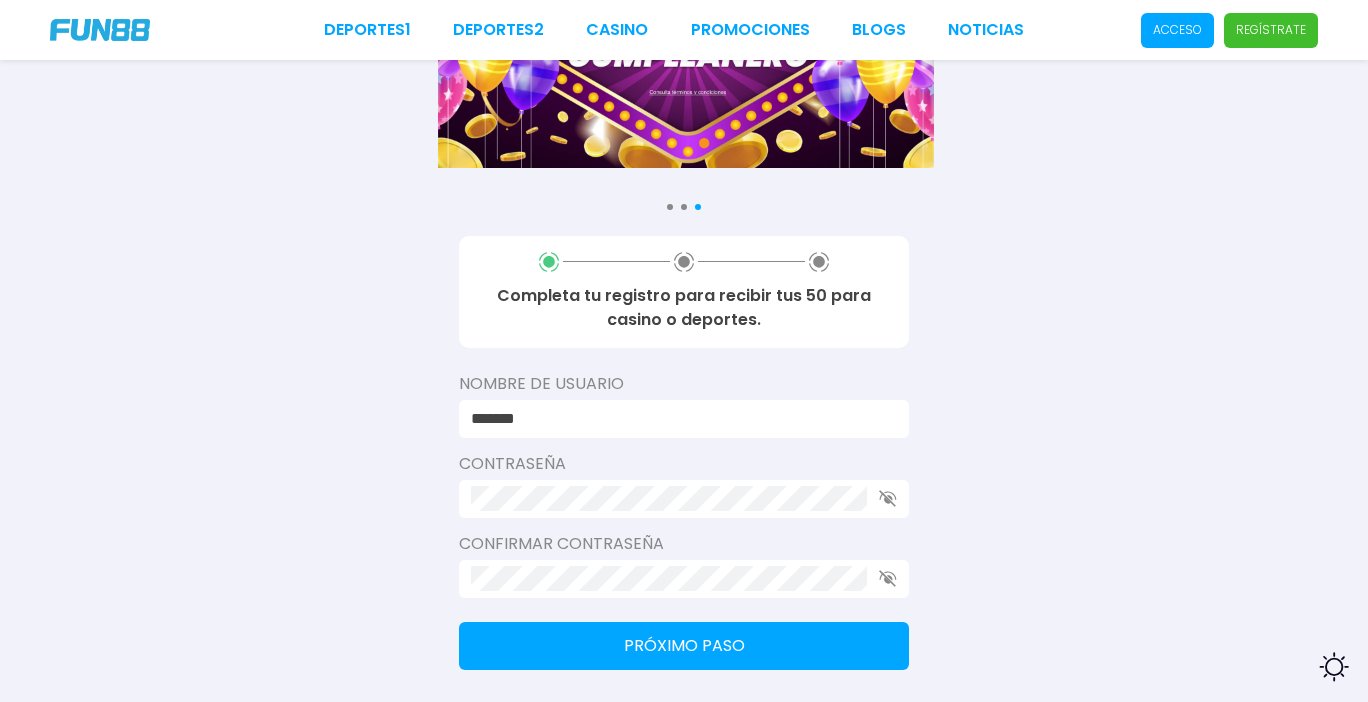type on "*******" 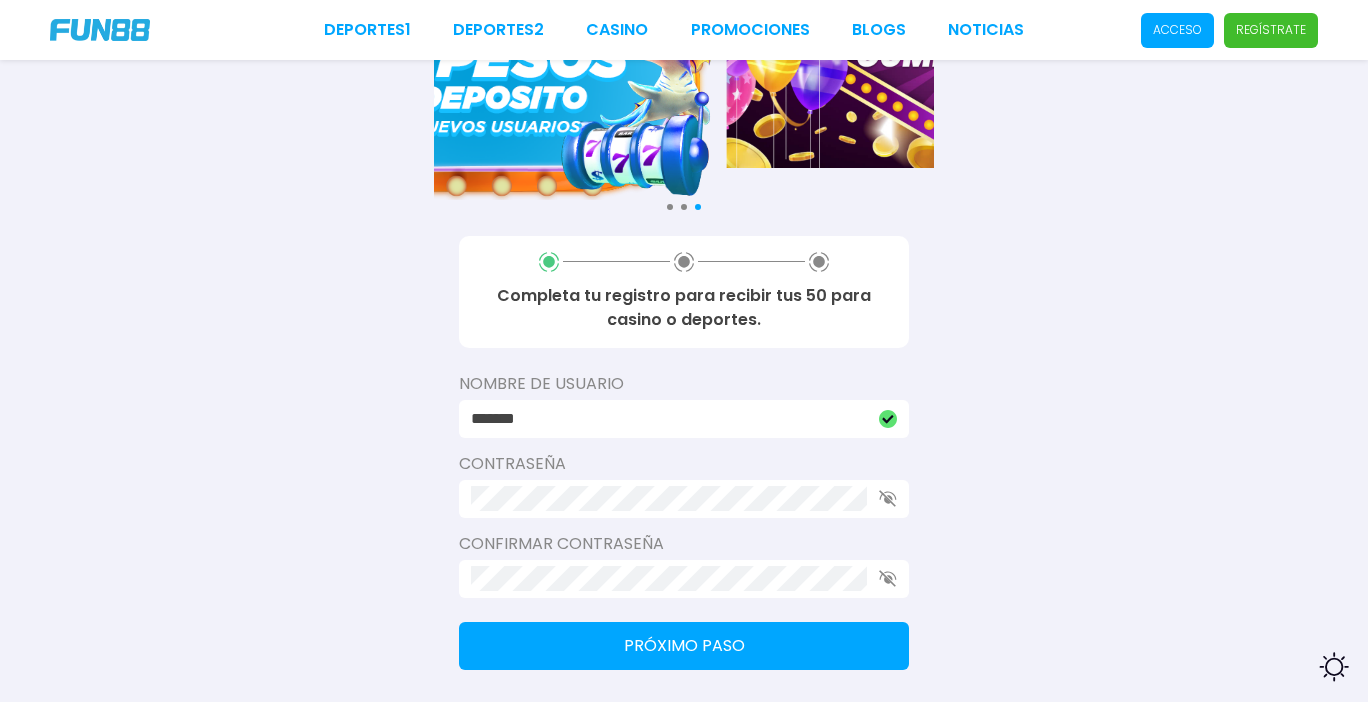 click 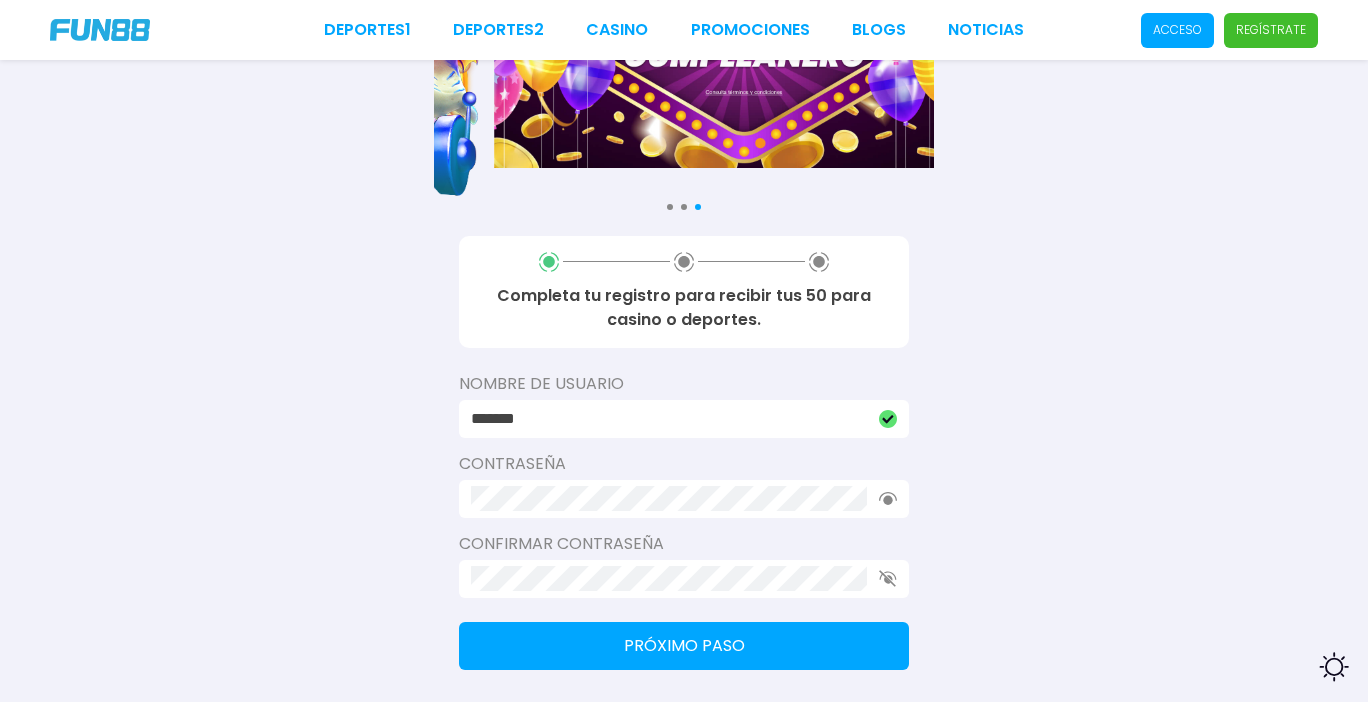 click 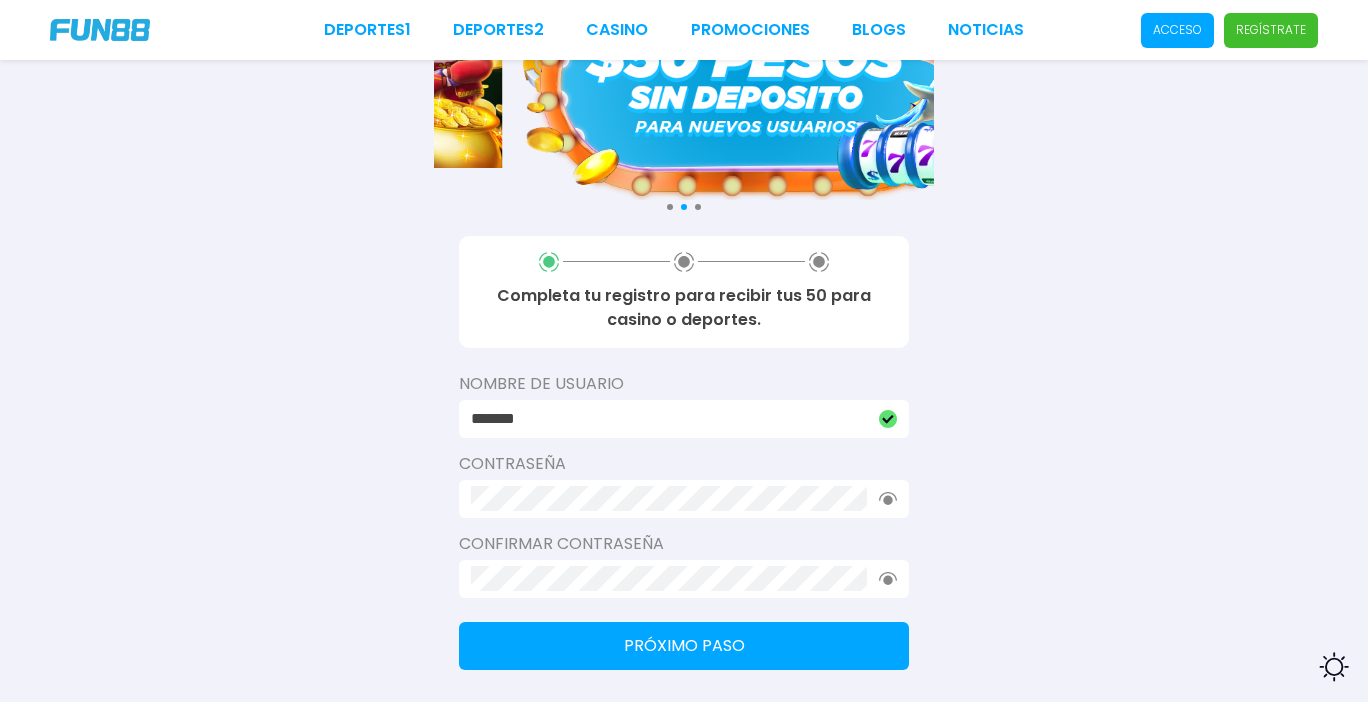 click on "Próximo paso" at bounding box center [684, 646] 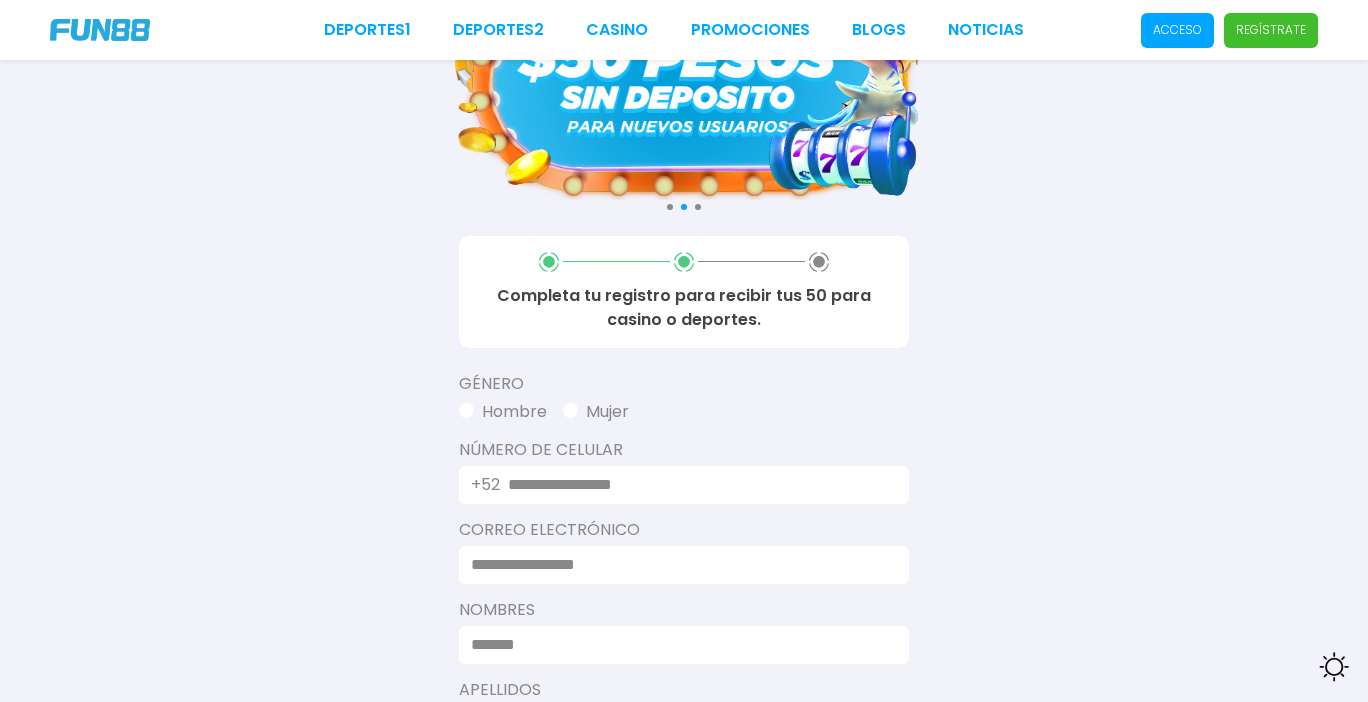 click at bounding box center (570, 410) 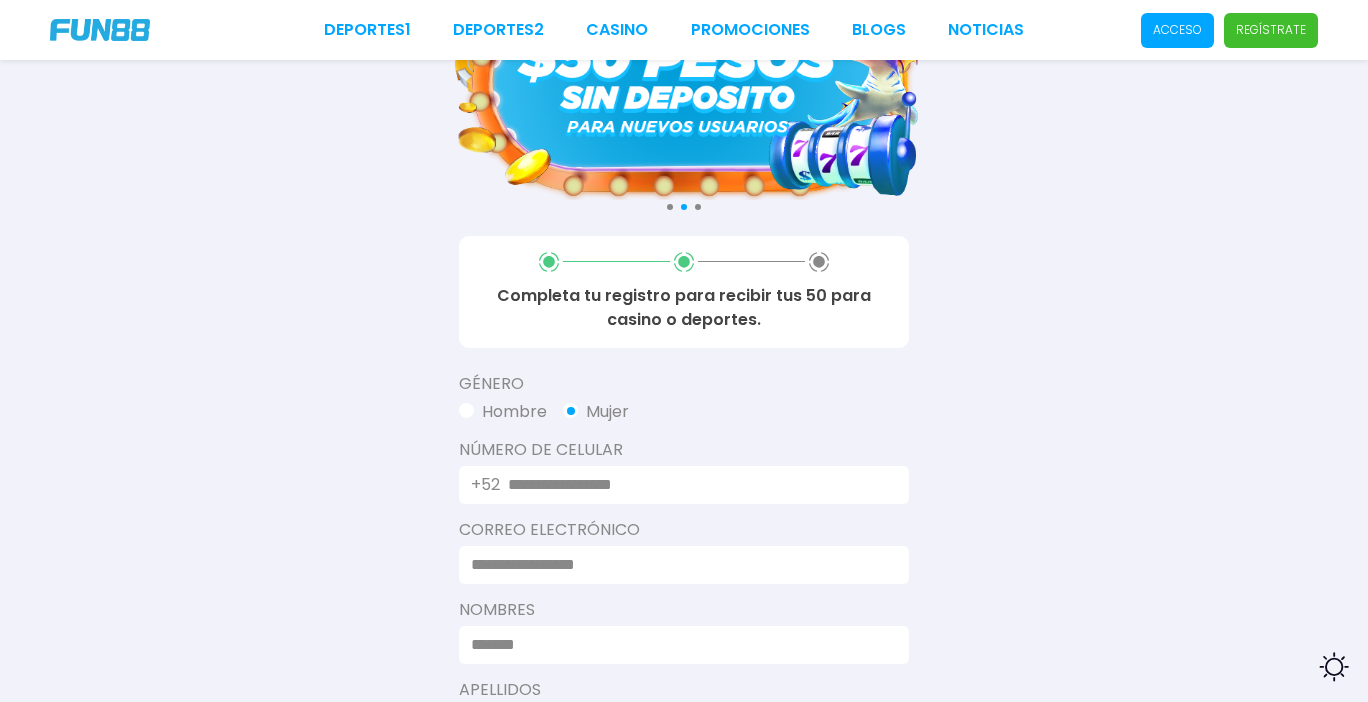click at bounding box center [696, 485] 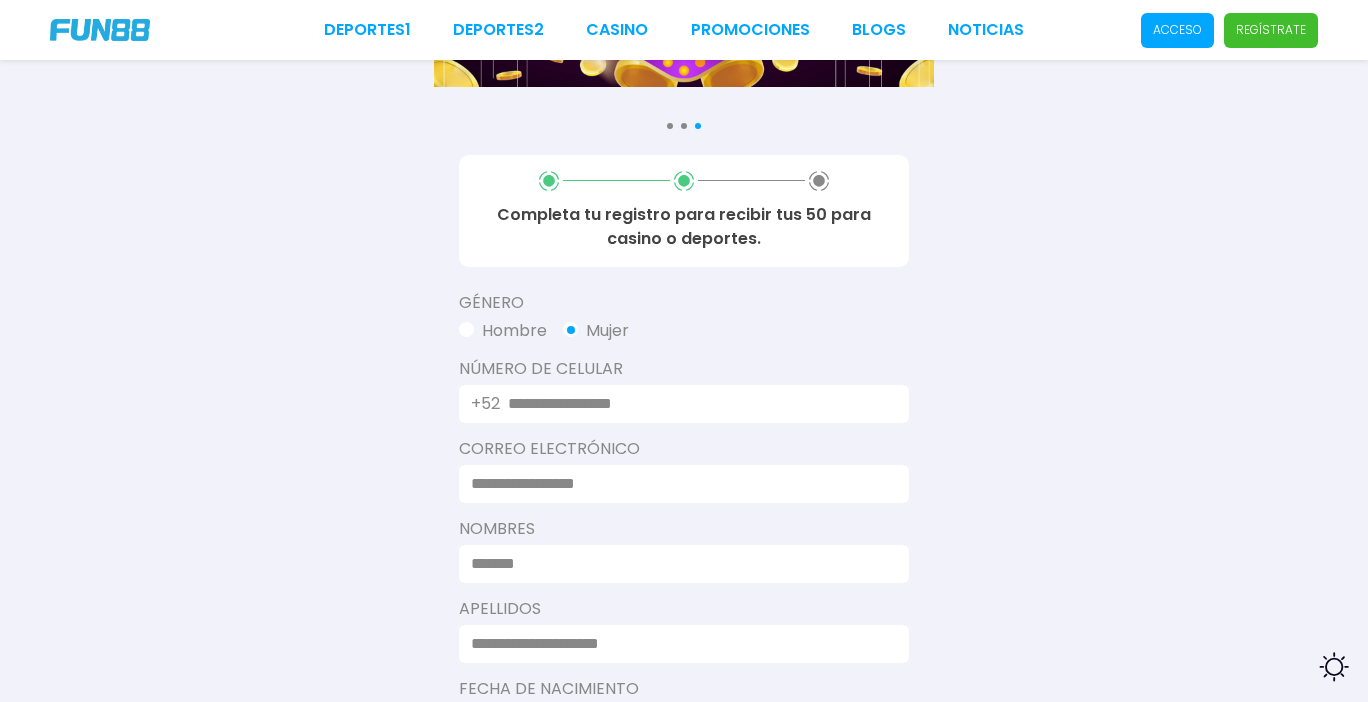scroll, scrollTop: 255, scrollLeft: 0, axis: vertical 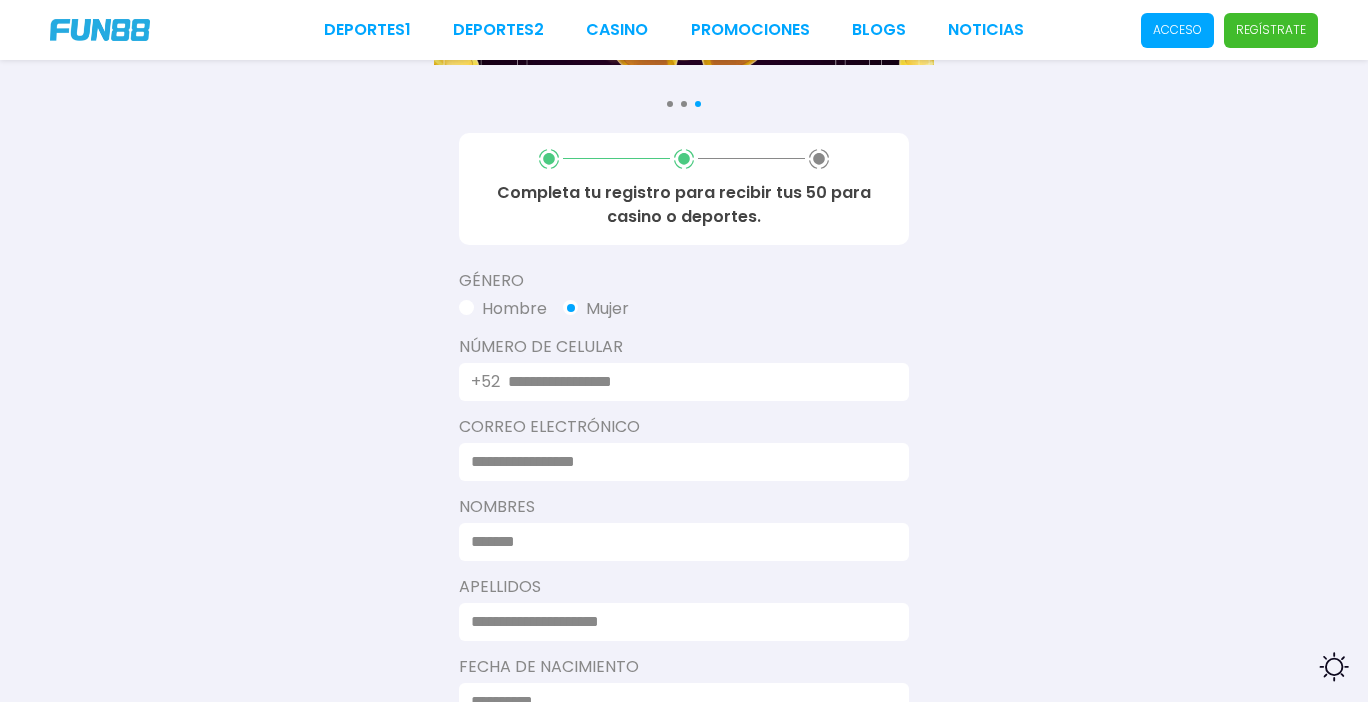 type on "**********" 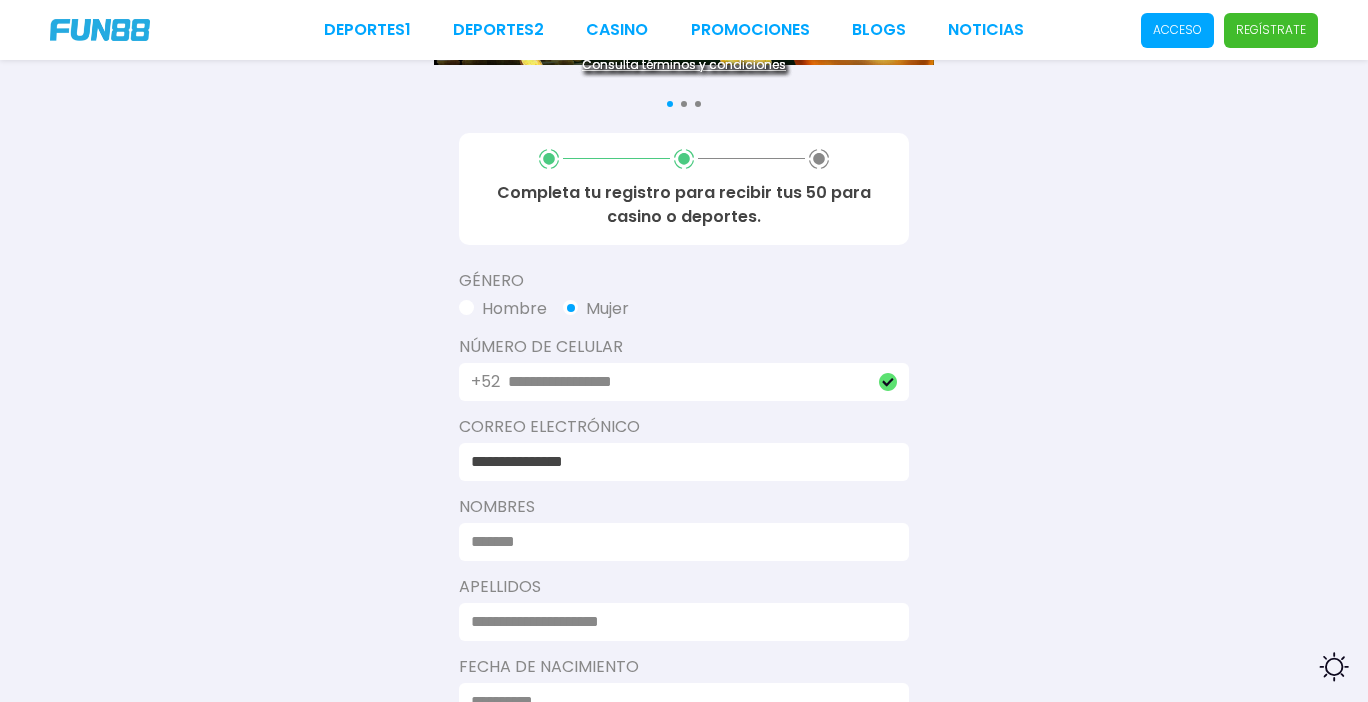 type on "**********" 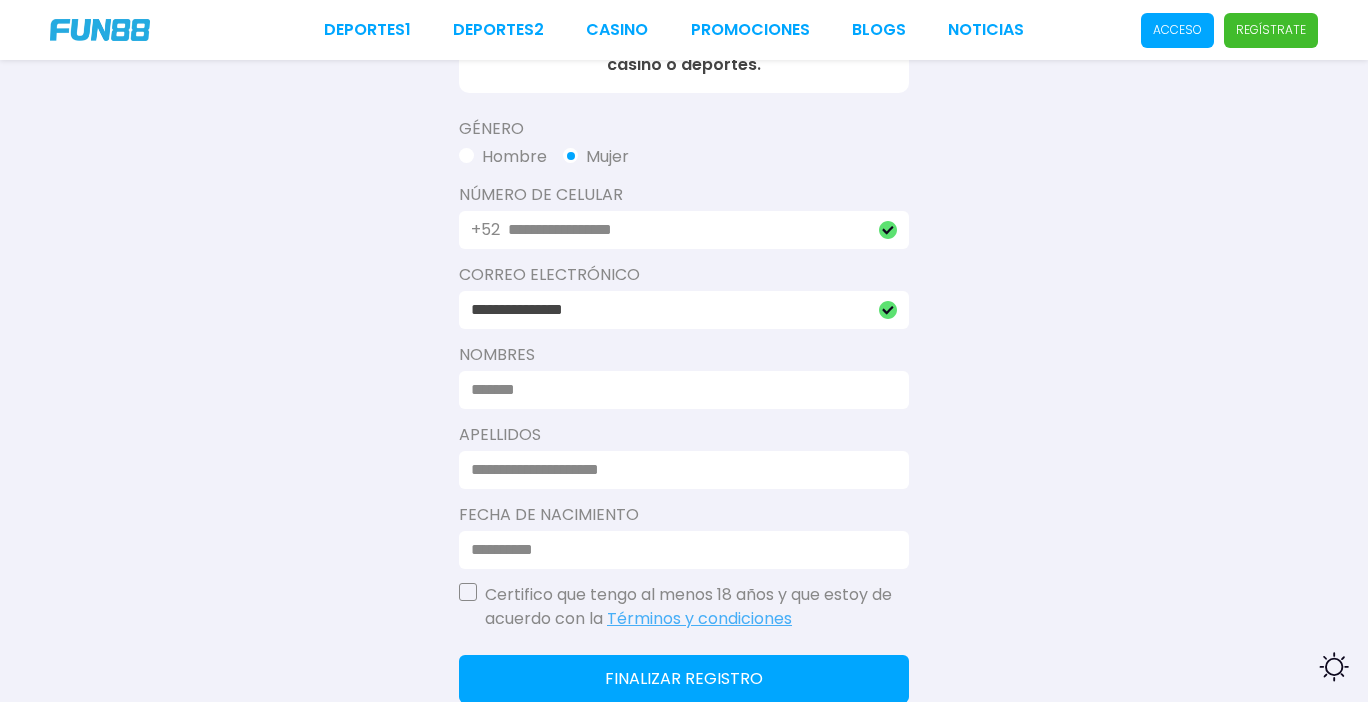 scroll, scrollTop: 414, scrollLeft: 0, axis: vertical 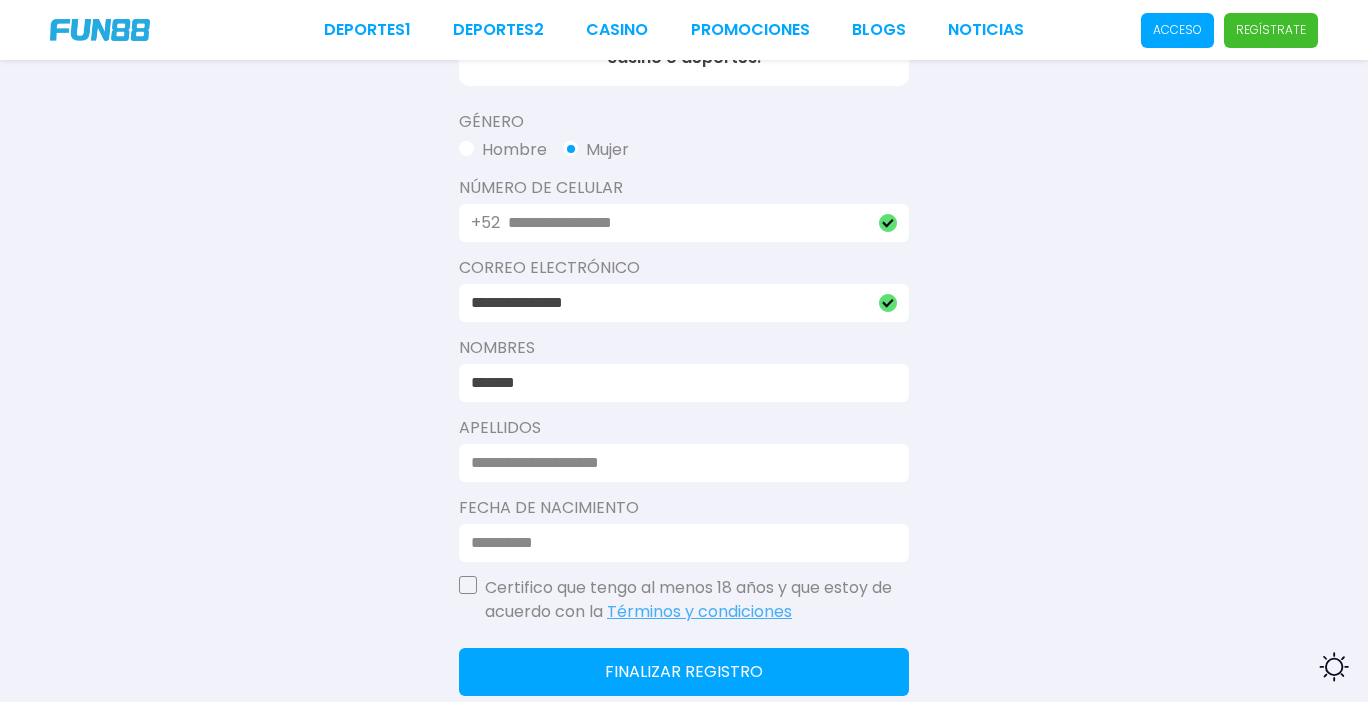 type on "*******" 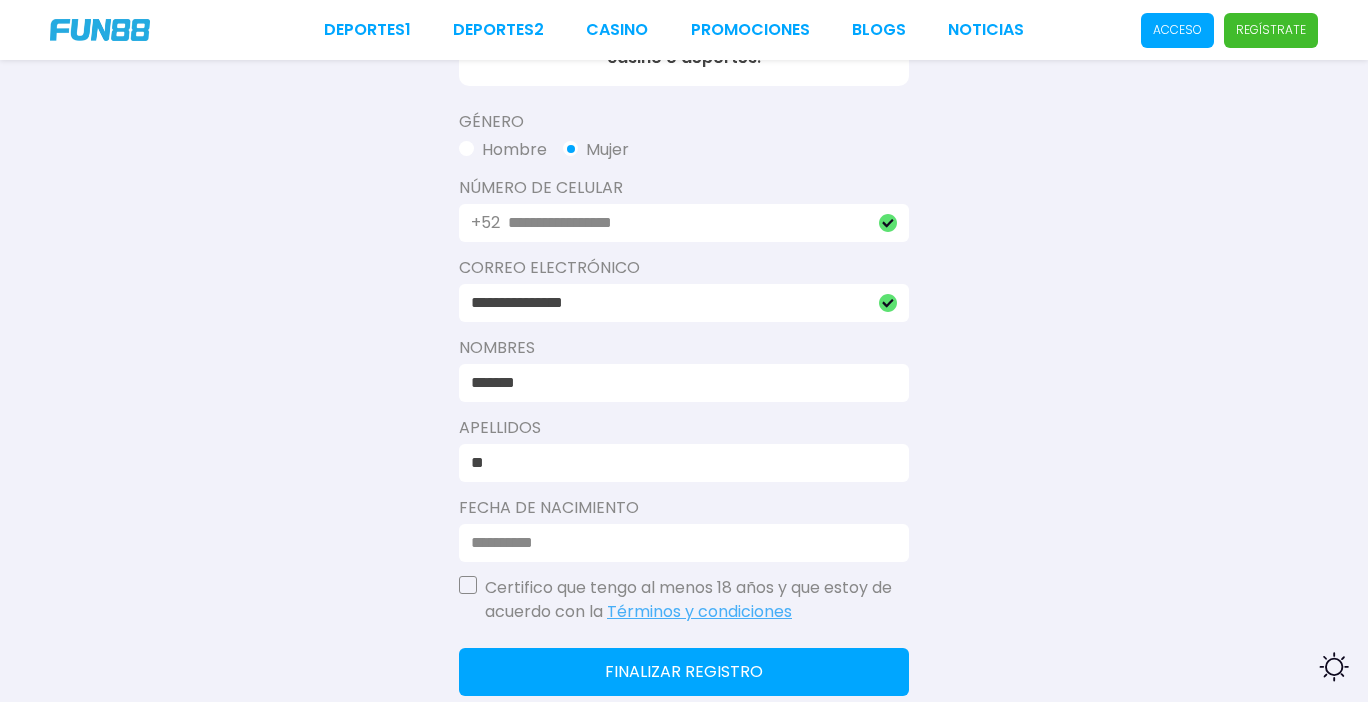 scroll, scrollTop: 457, scrollLeft: 0, axis: vertical 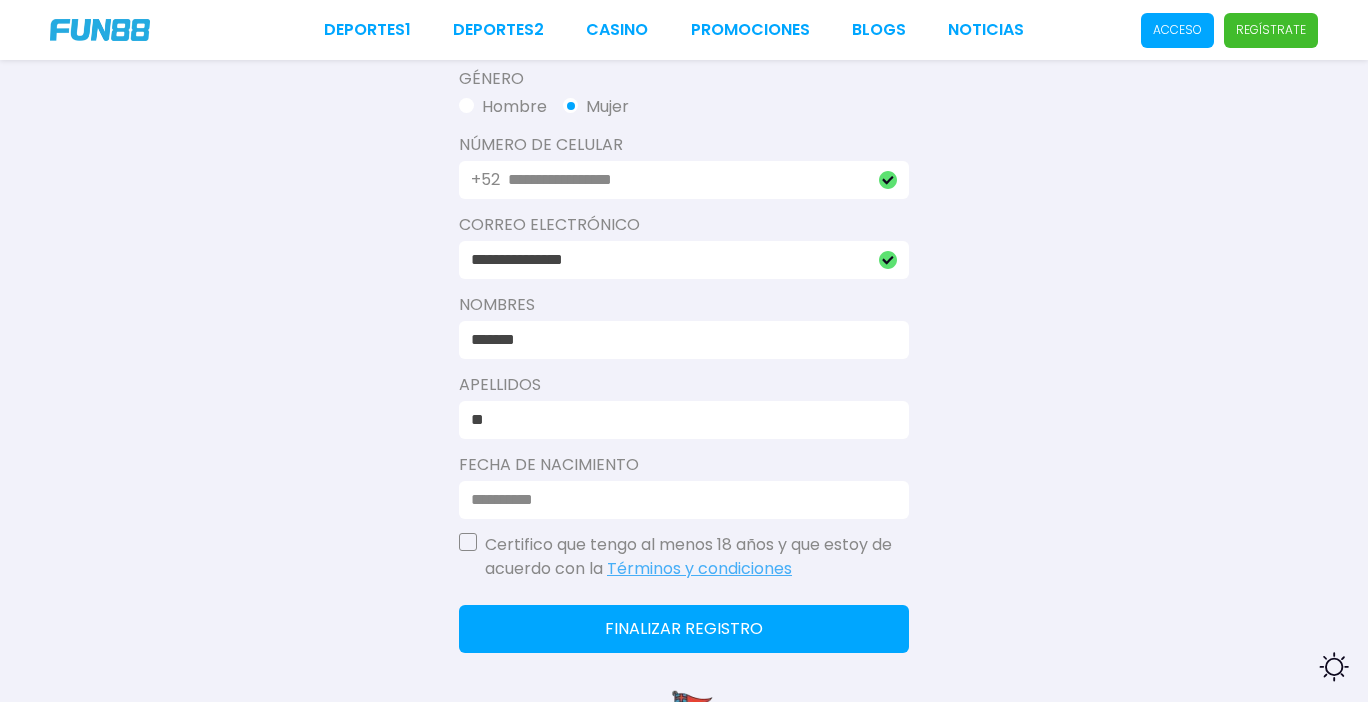 type on "**" 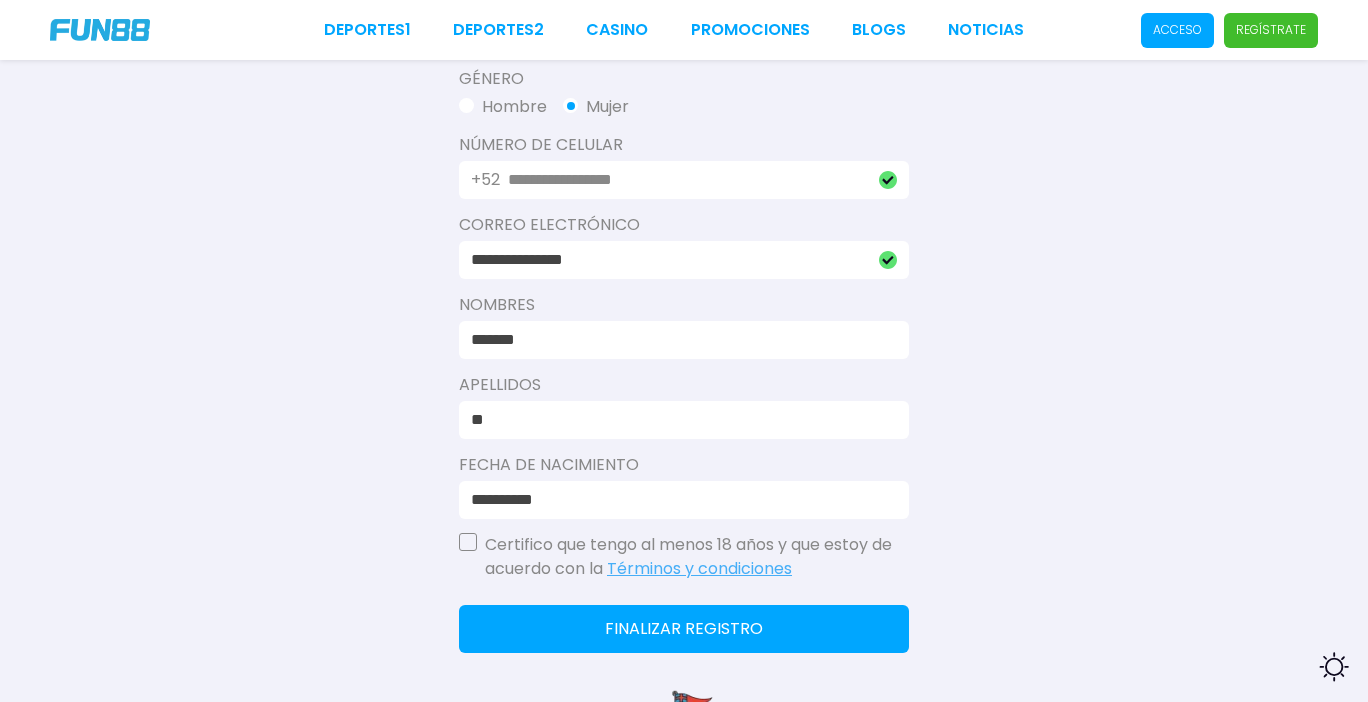 type on "**********" 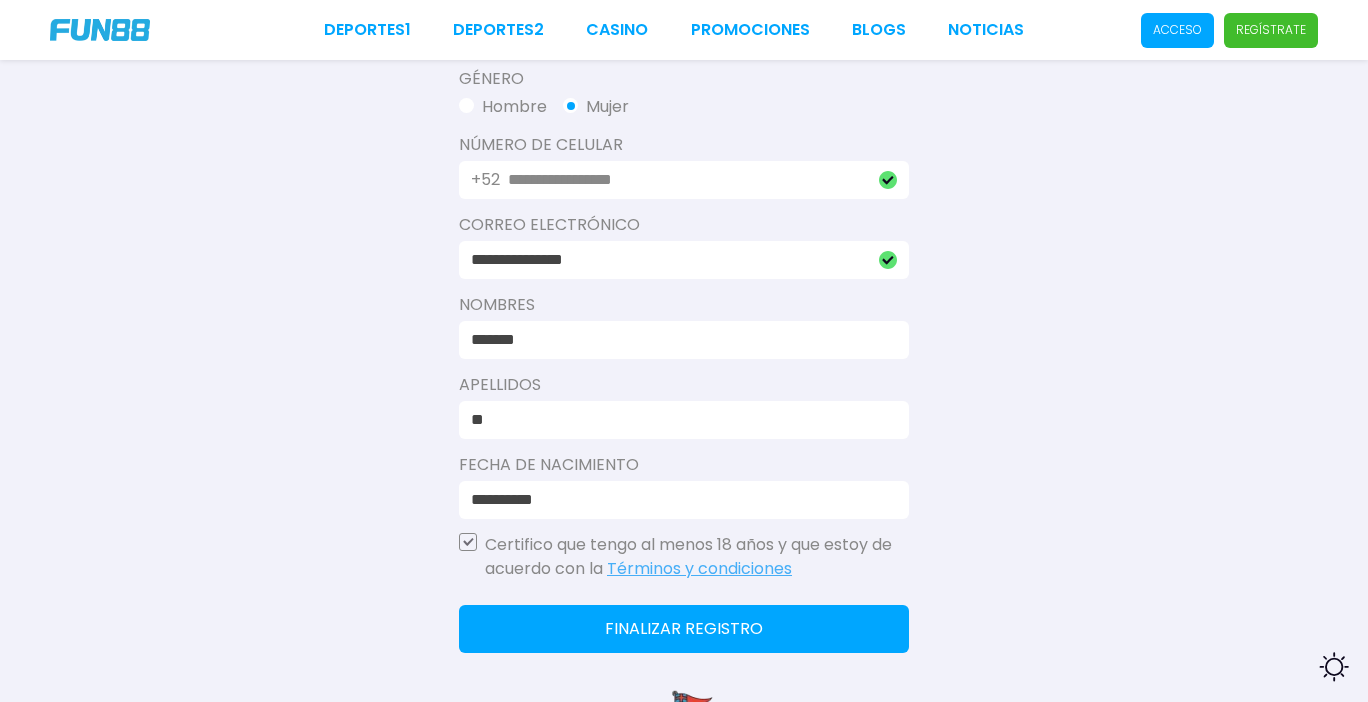 click on "**" at bounding box center [678, 420] 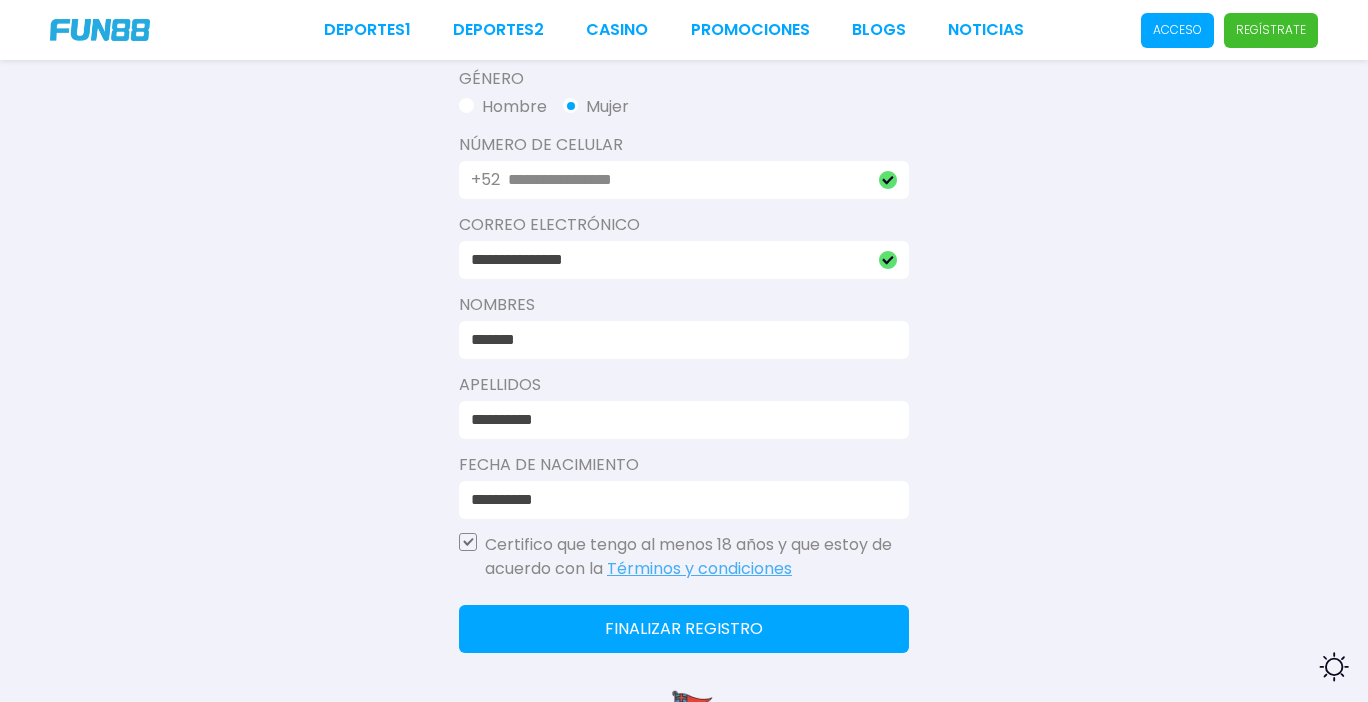 type on "**********" 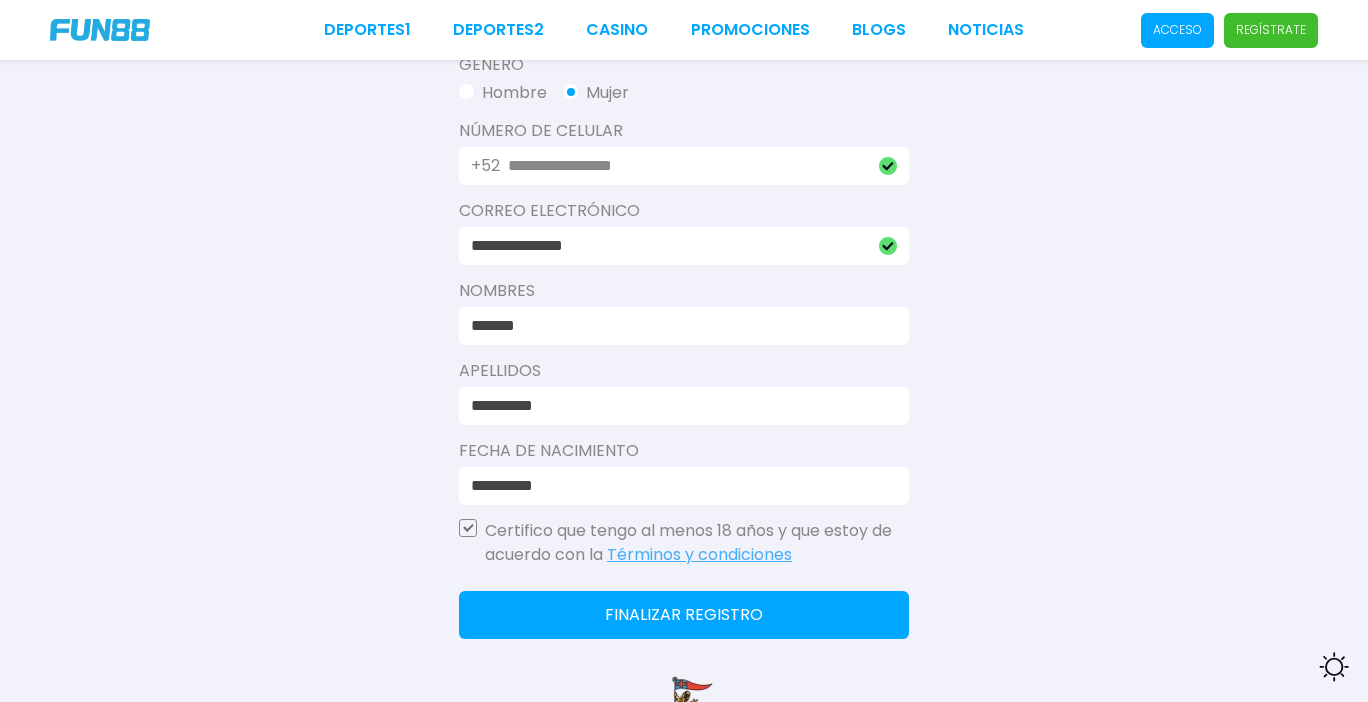 scroll, scrollTop: 622, scrollLeft: 0, axis: vertical 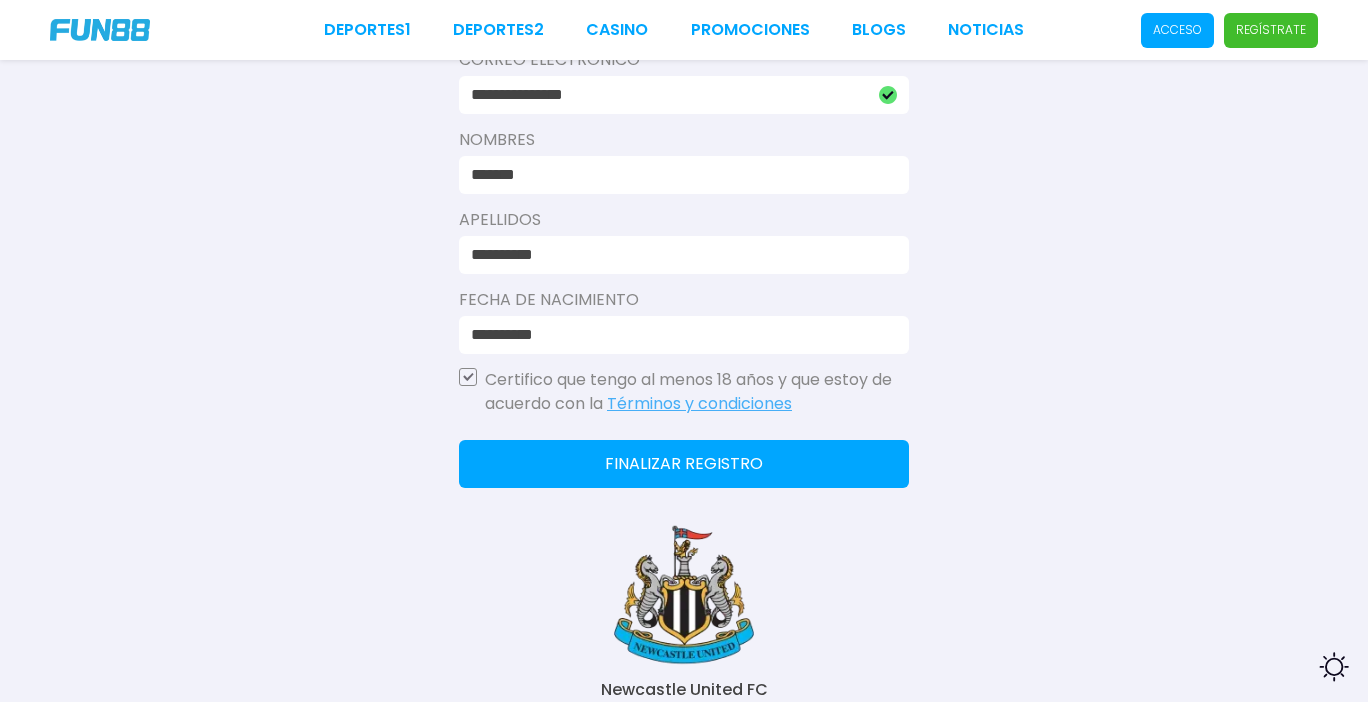 click on "Finalizar registro" 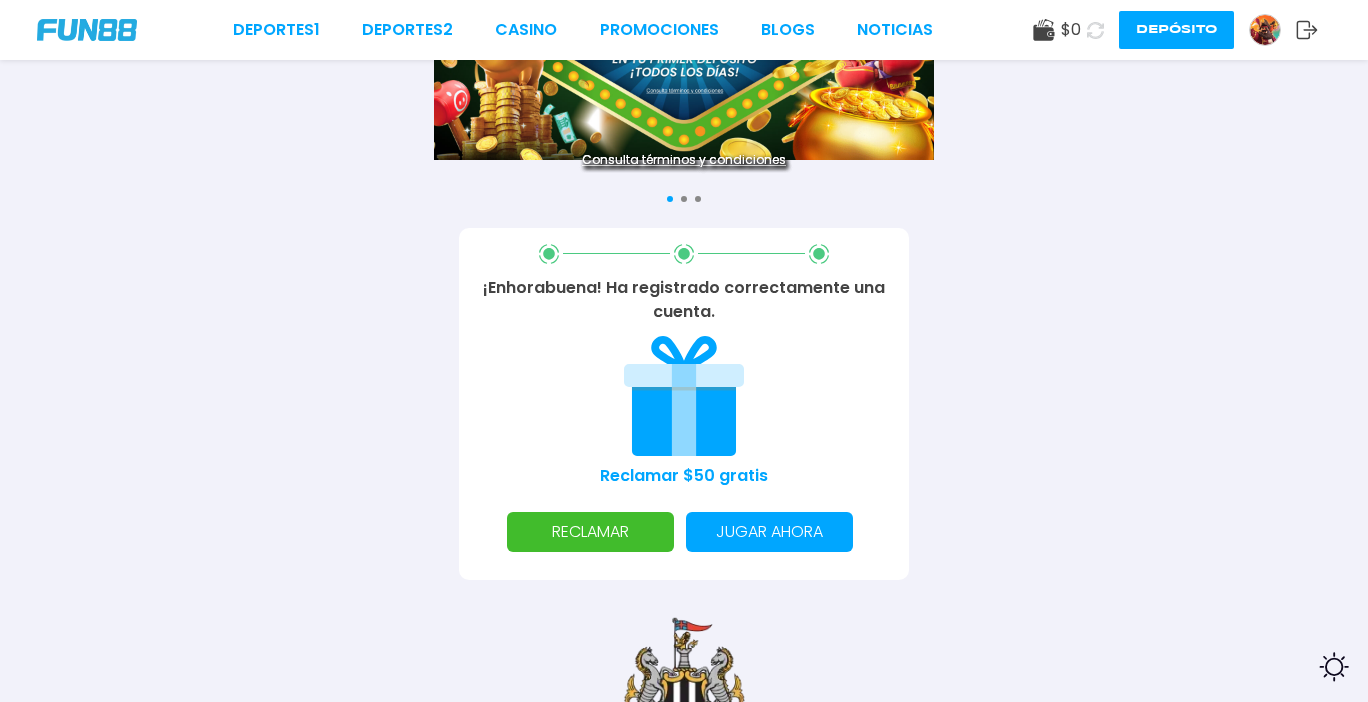 scroll, scrollTop: 163, scrollLeft: 0, axis: vertical 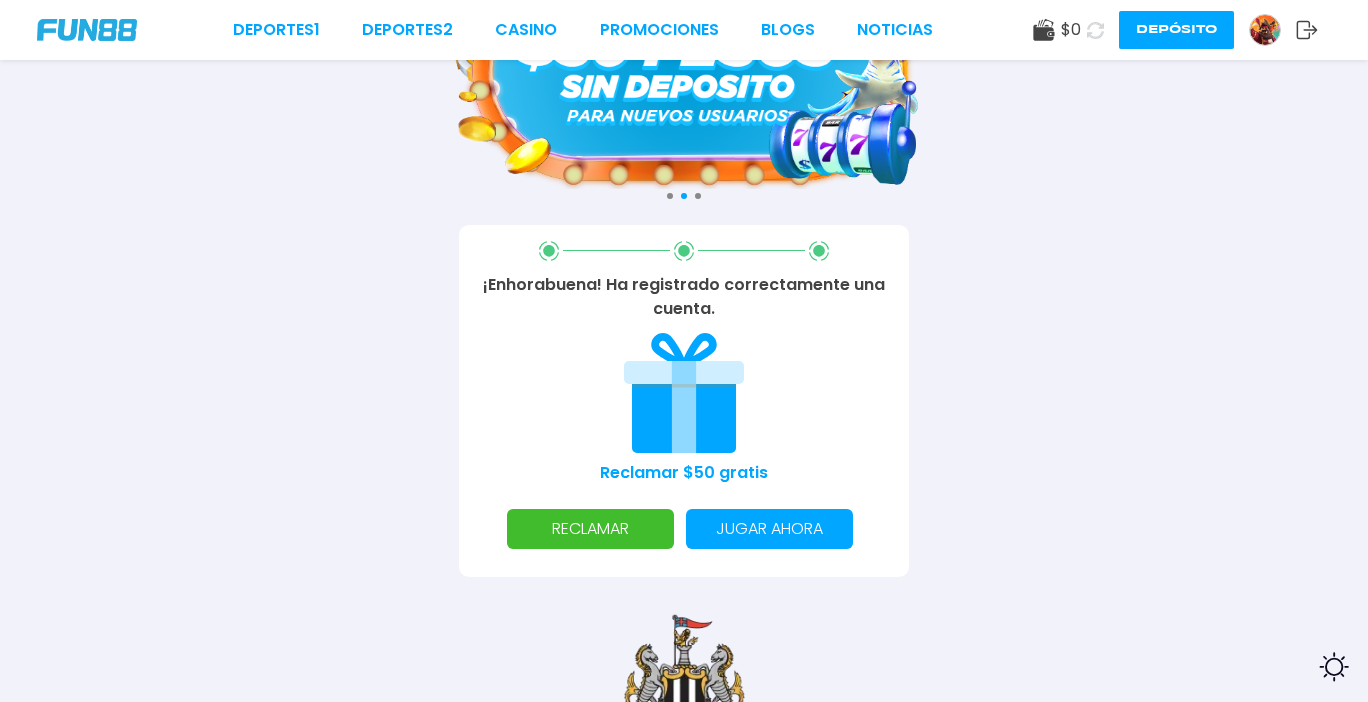 click on "RECLAMAR" at bounding box center (590, 529) 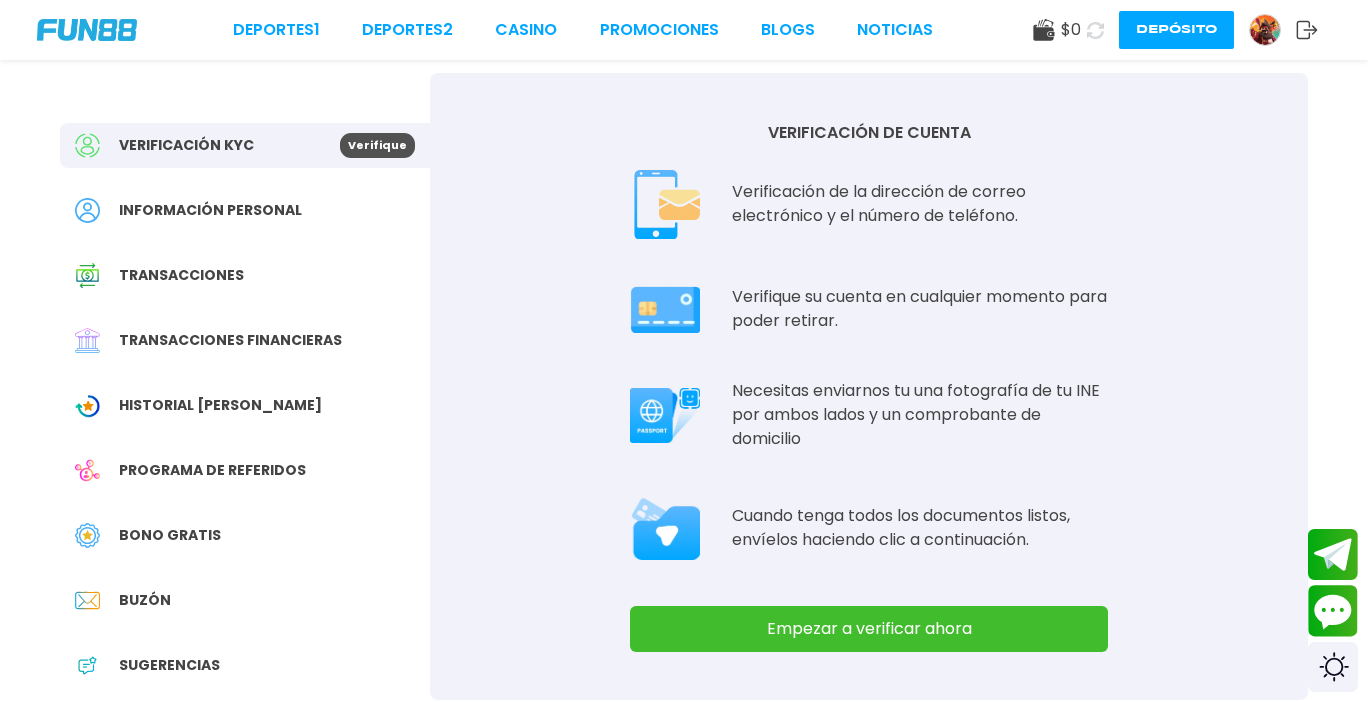 scroll, scrollTop: 28, scrollLeft: 0, axis: vertical 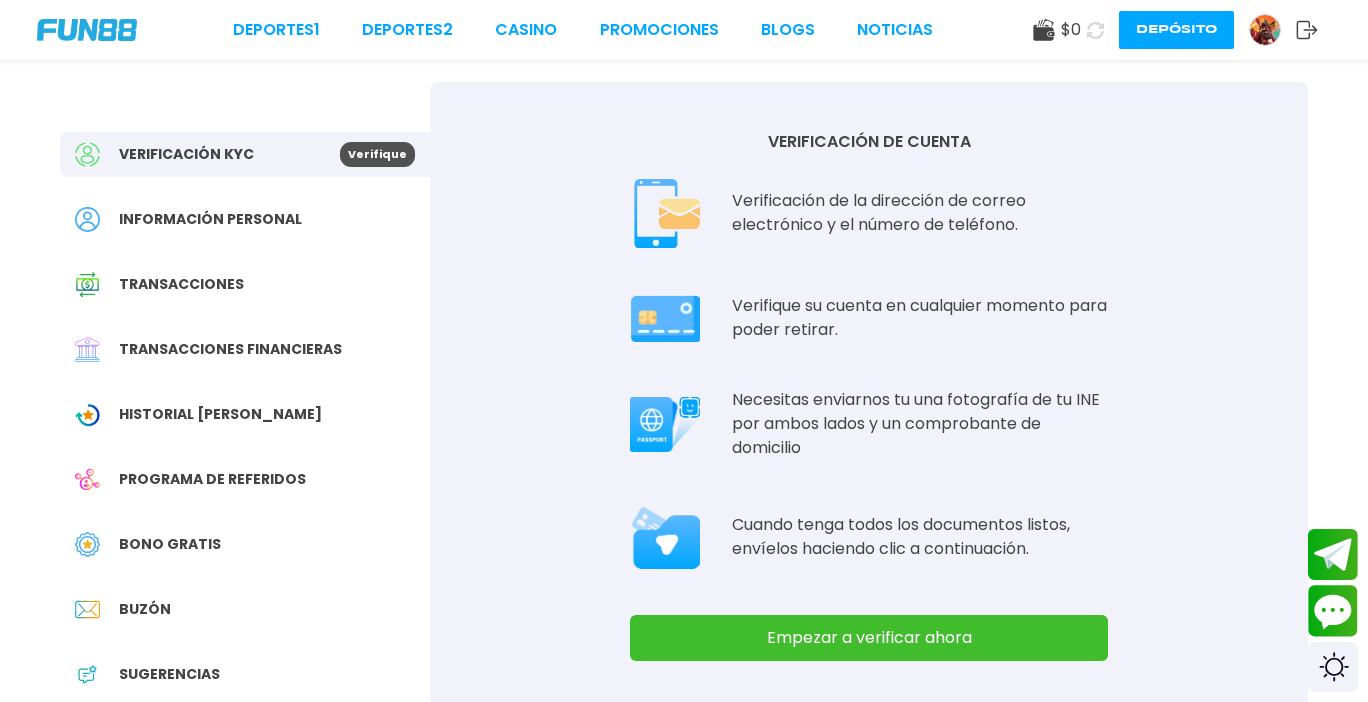 click on "Información personal" at bounding box center [245, 219] 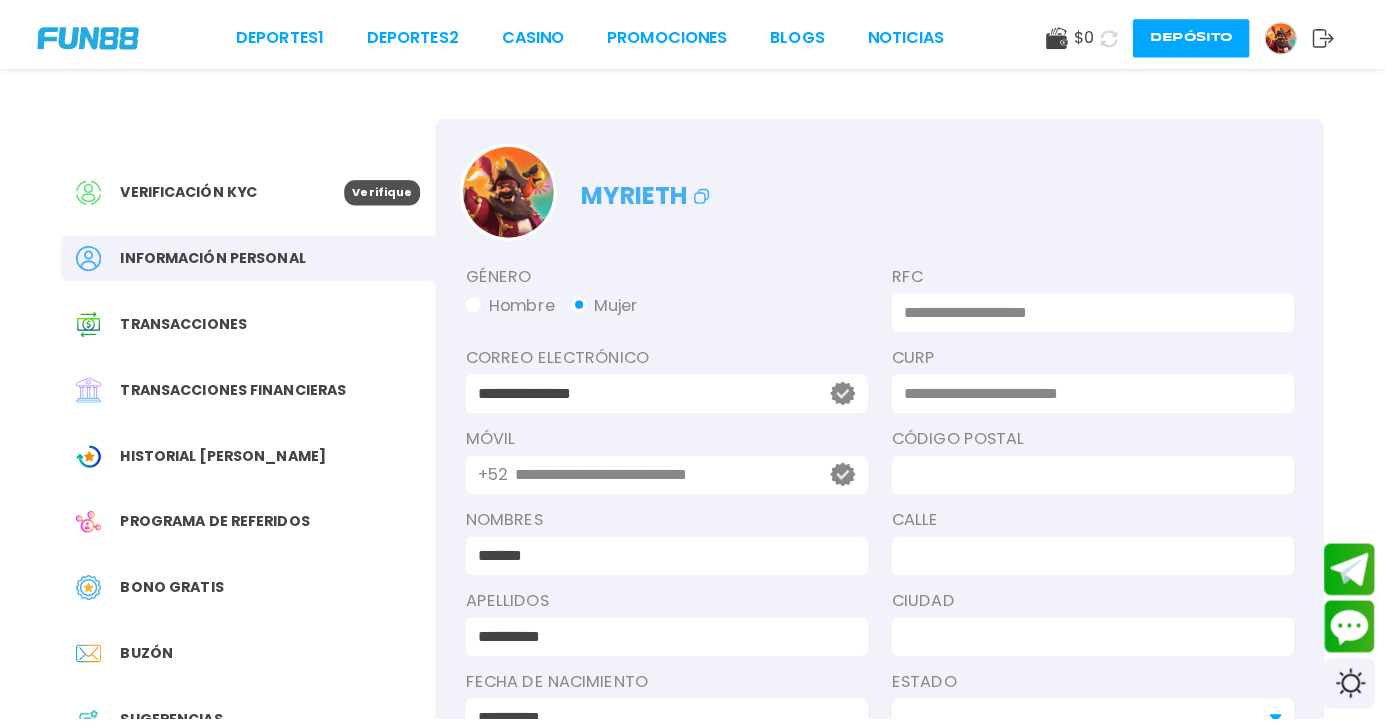 scroll, scrollTop: 0, scrollLeft: 0, axis: both 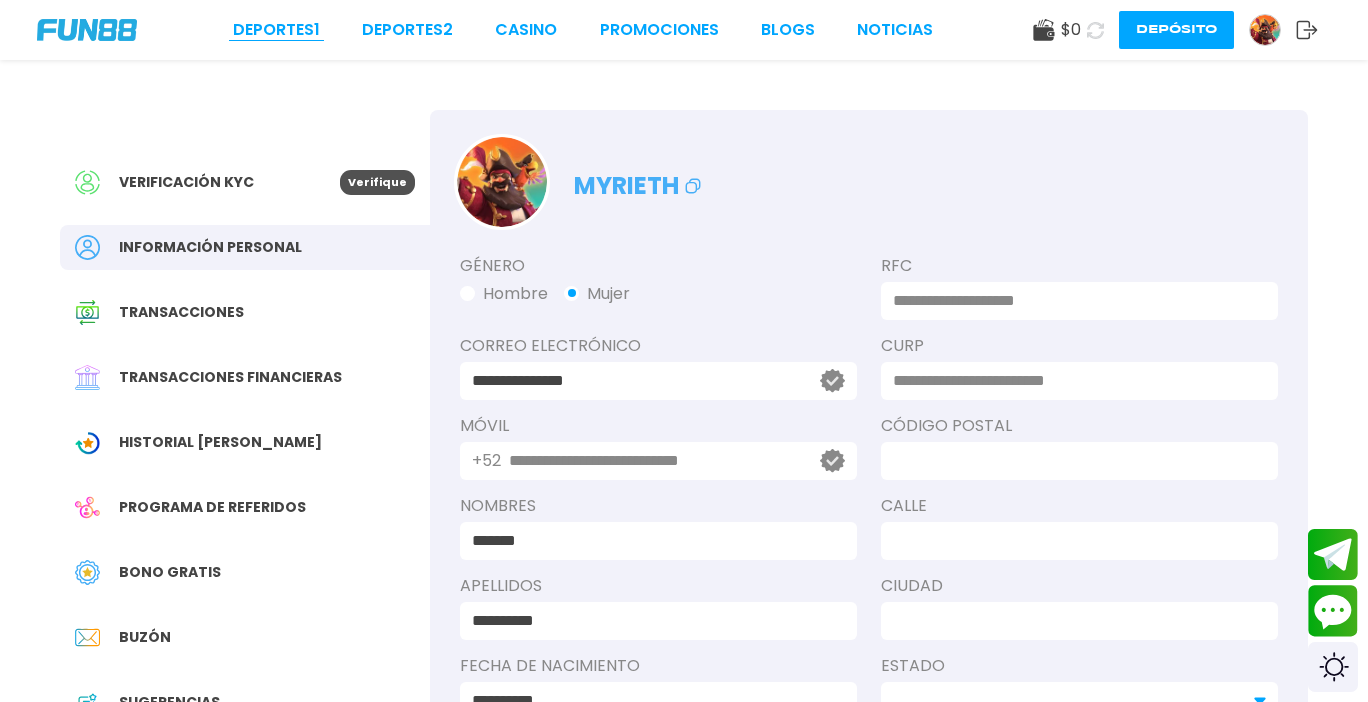 click on "Deportes  1" at bounding box center [276, 30] 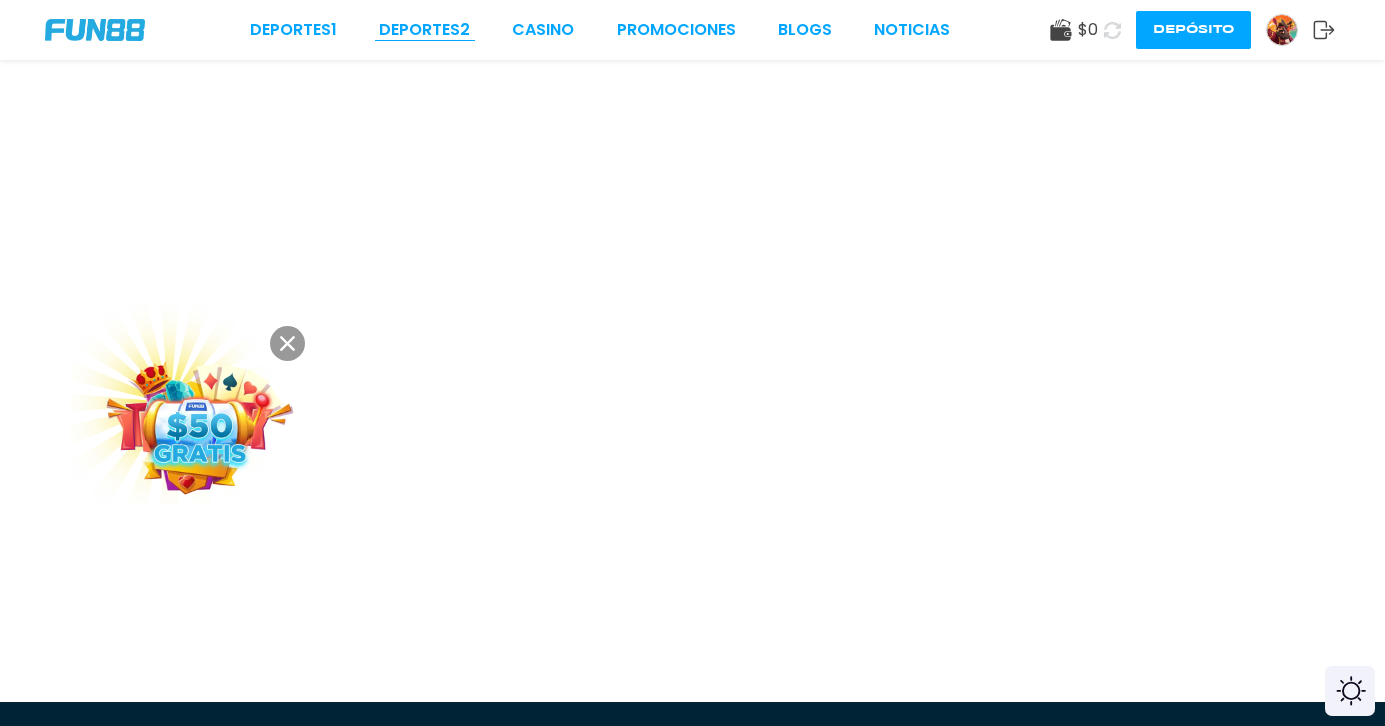 click on "Deportes  2" at bounding box center [424, 30] 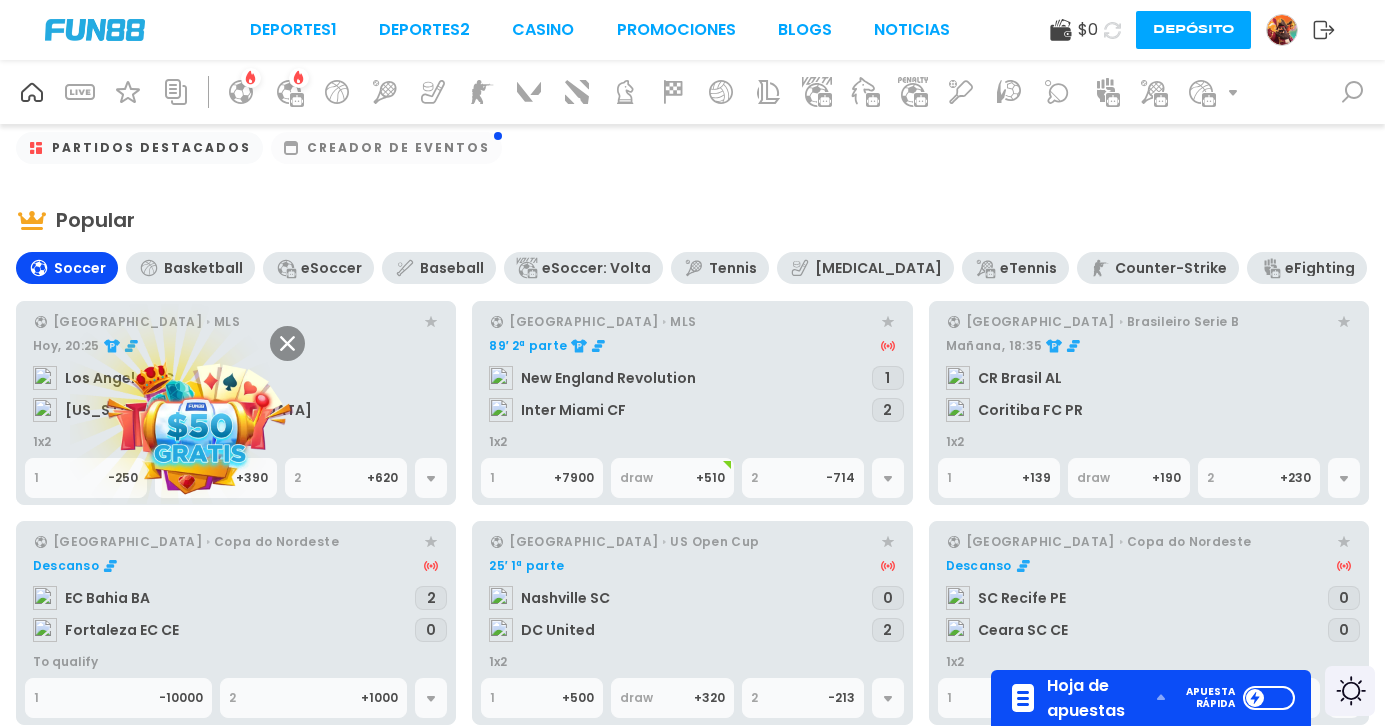 scroll, scrollTop: 8, scrollLeft: 0, axis: vertical 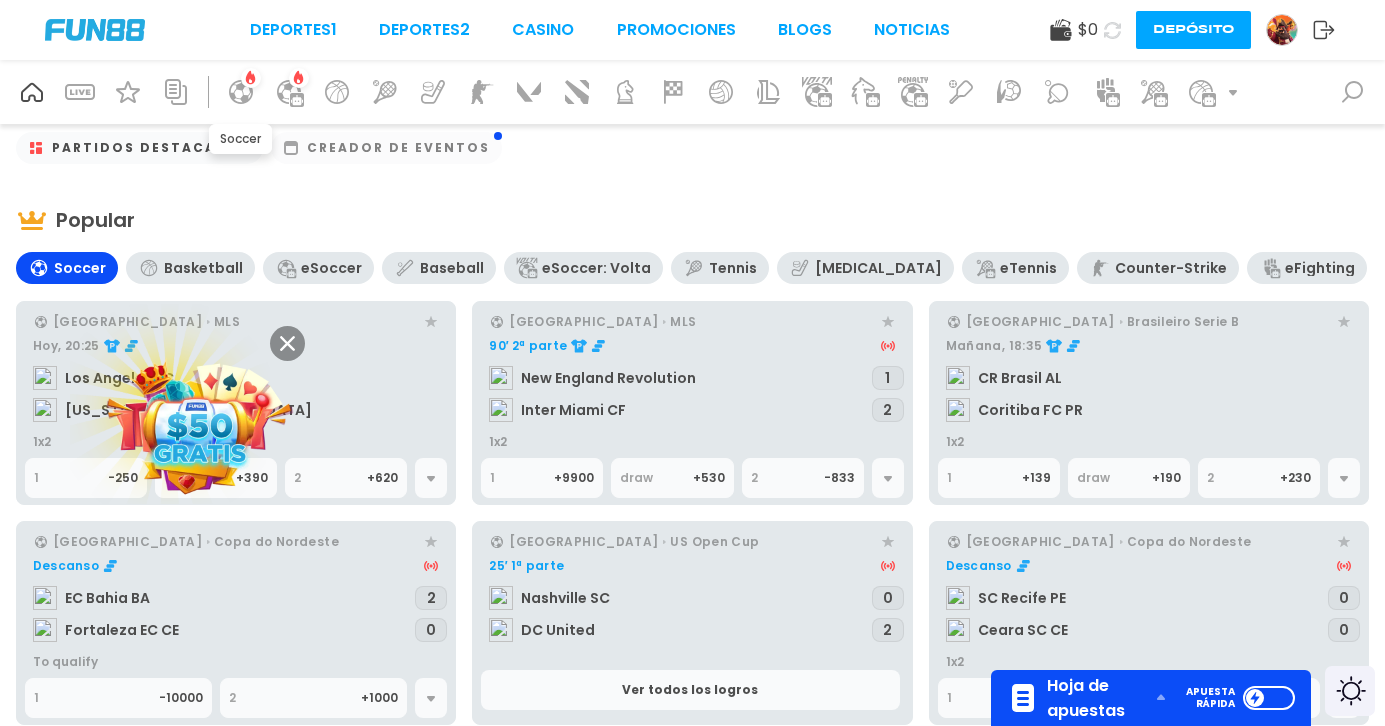 click 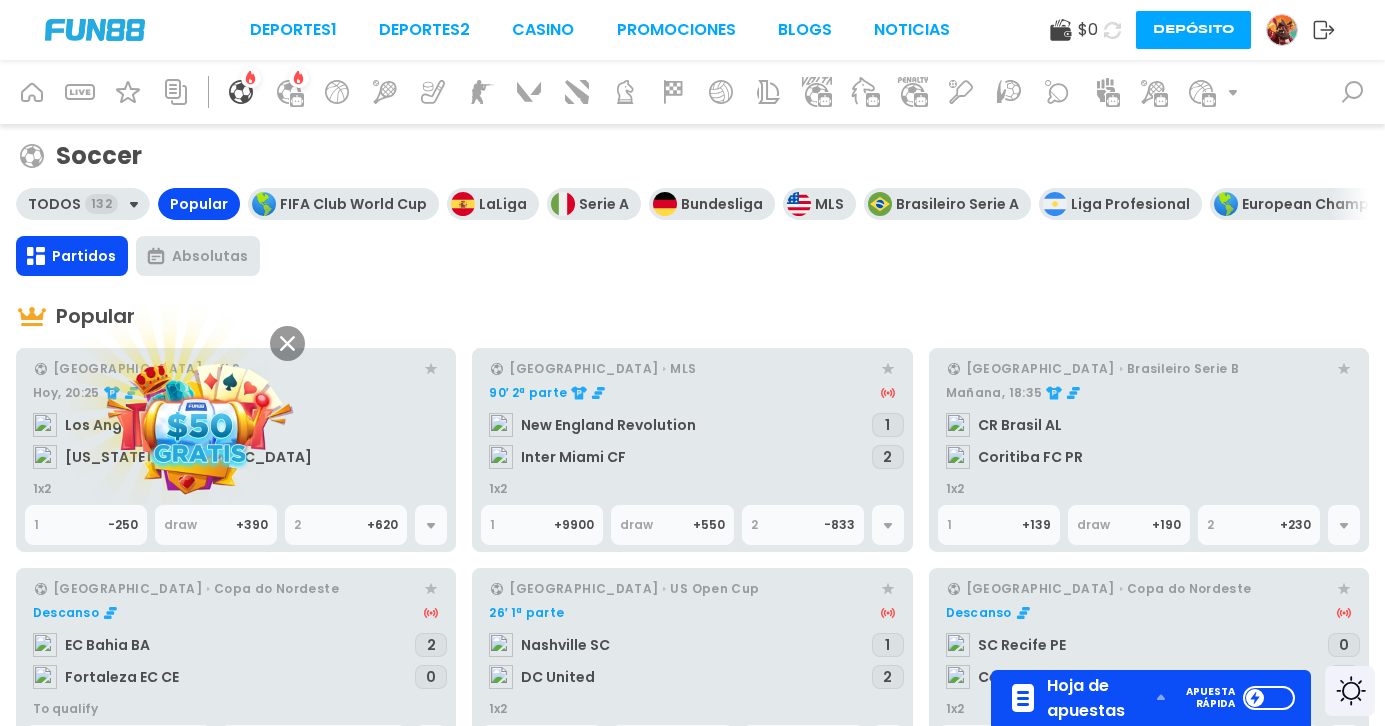 scroll, scrollTop: 0, scrollLeft: 0, axis: both 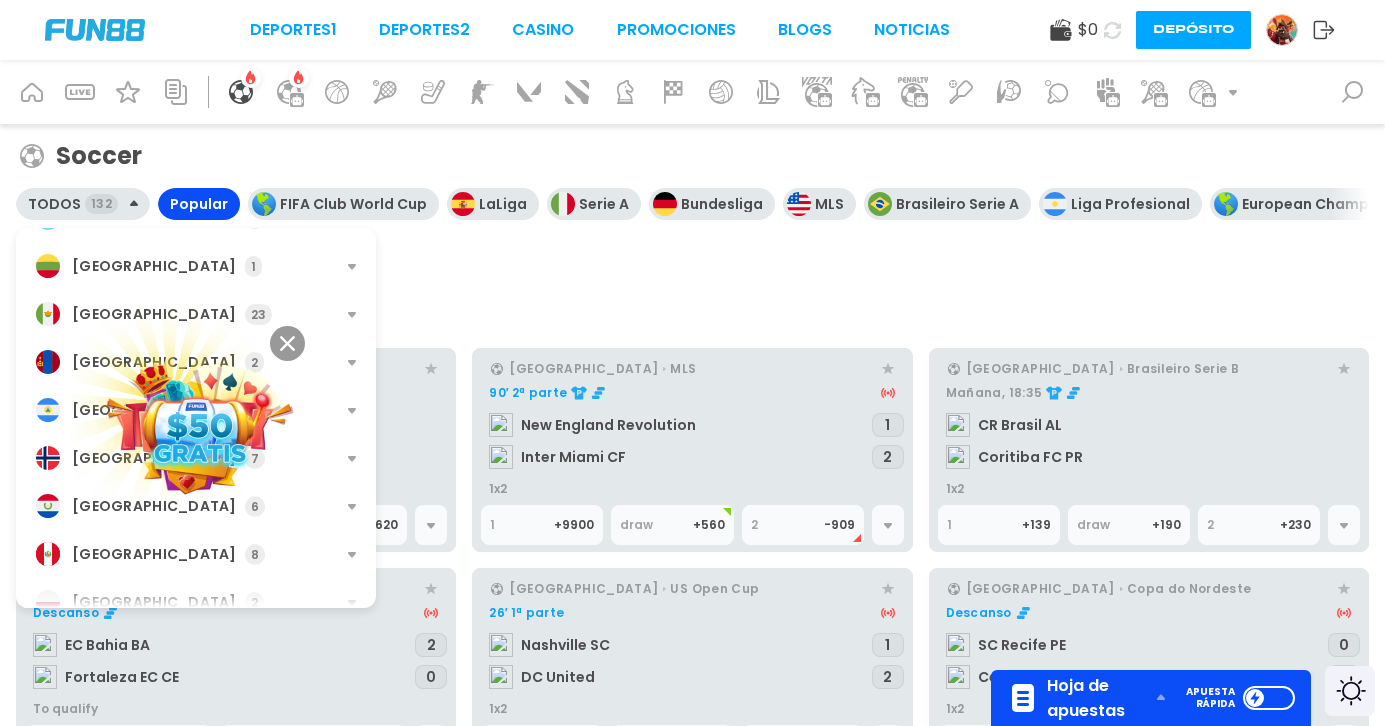 click on "Mexico 23" at bounding box center (172, 314) 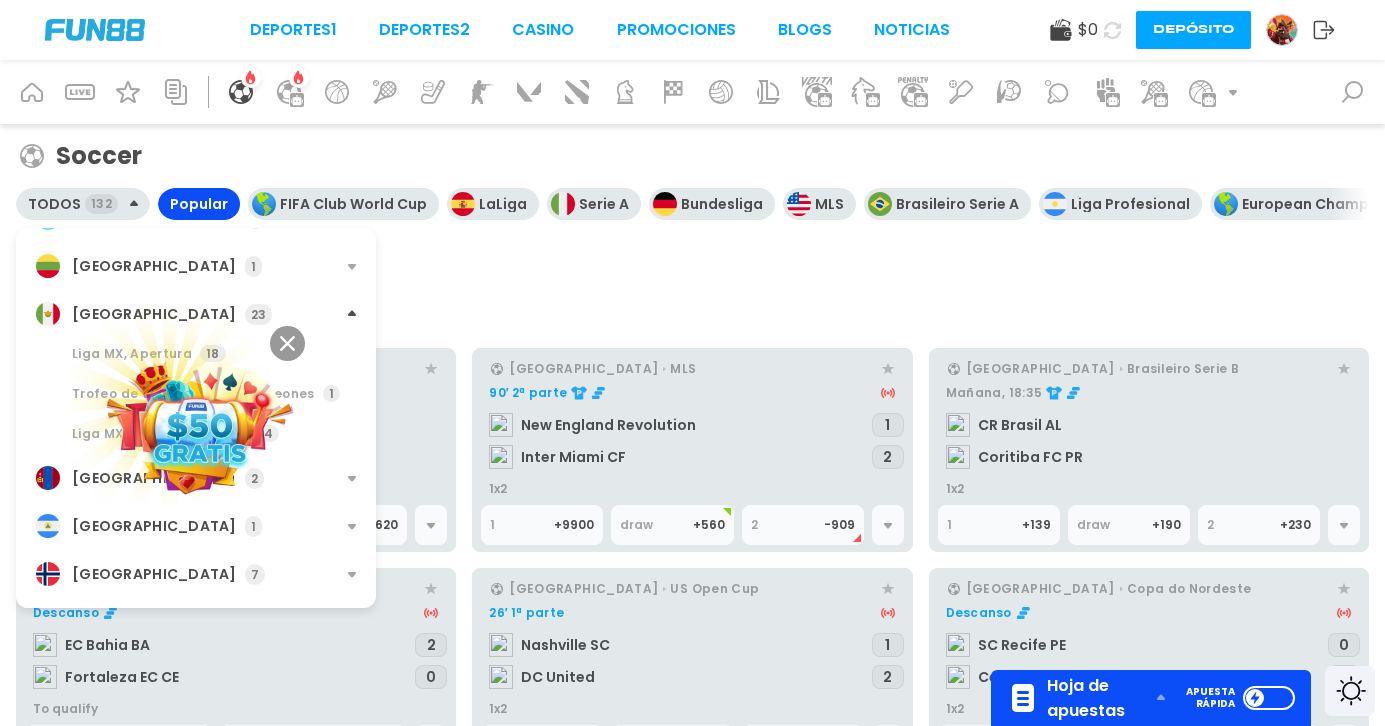 click on "Mexico 23" at bounding box center (172, 314) 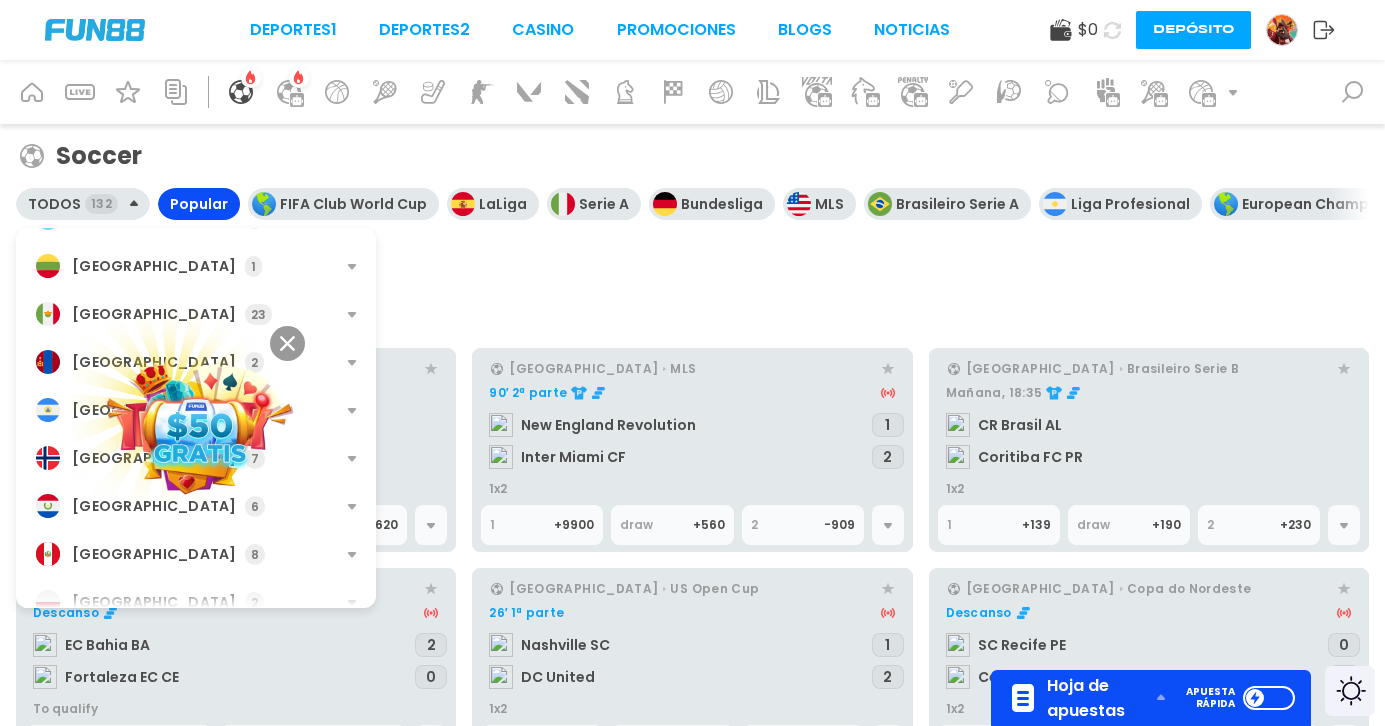 click on "Mexico 23" at bounding box center [172, 314] 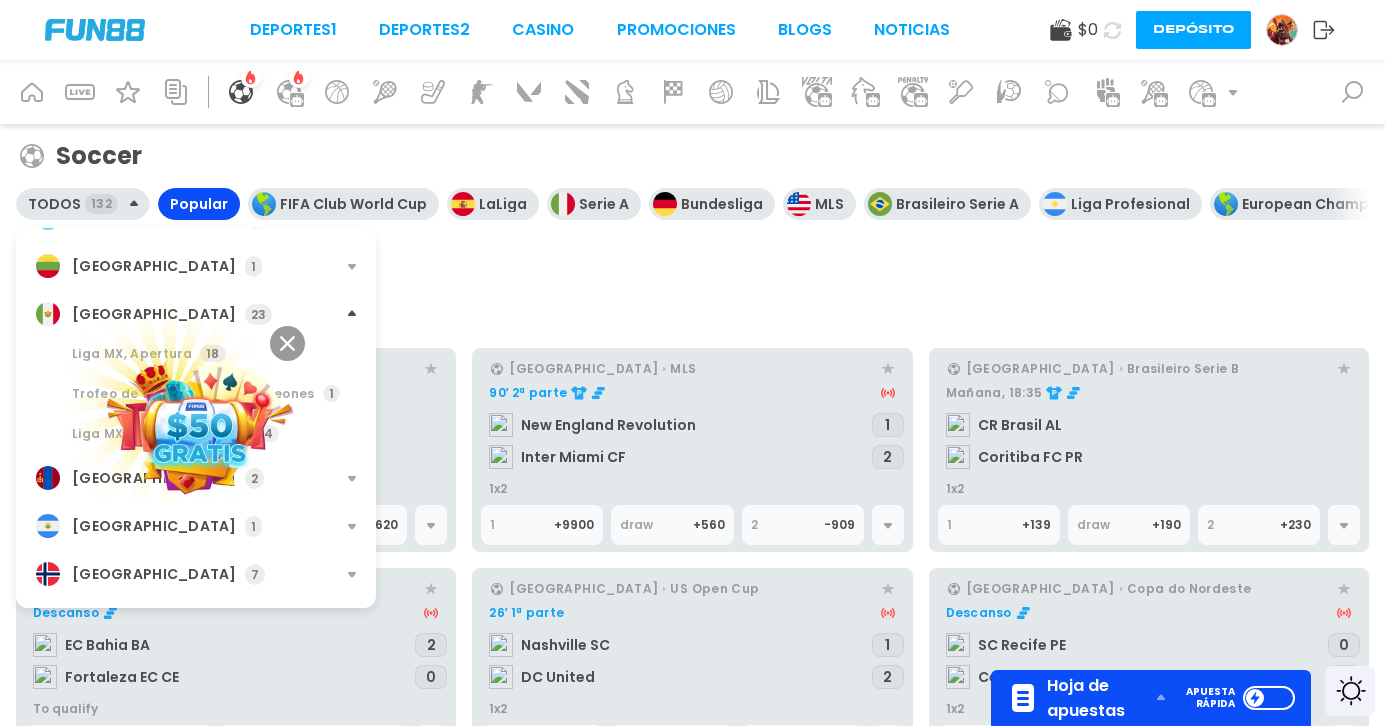 click at bounding box center (200, 426) 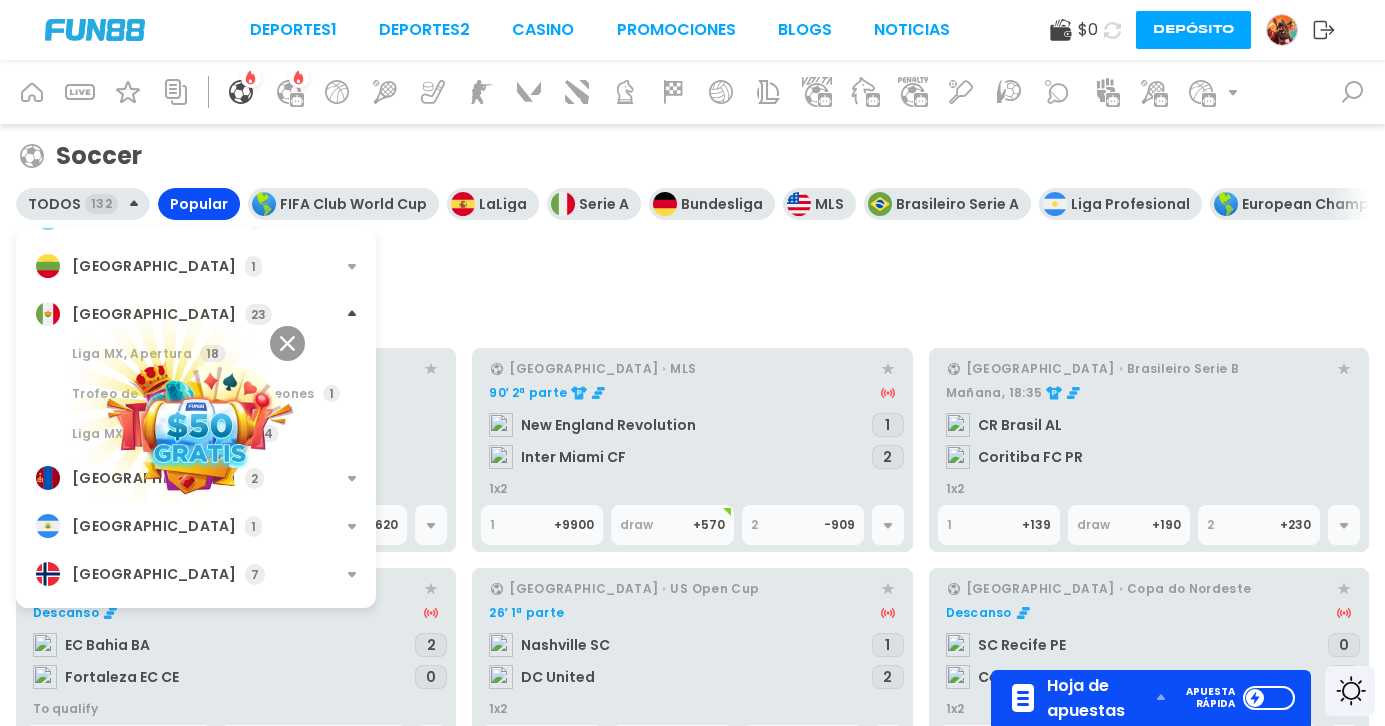 click 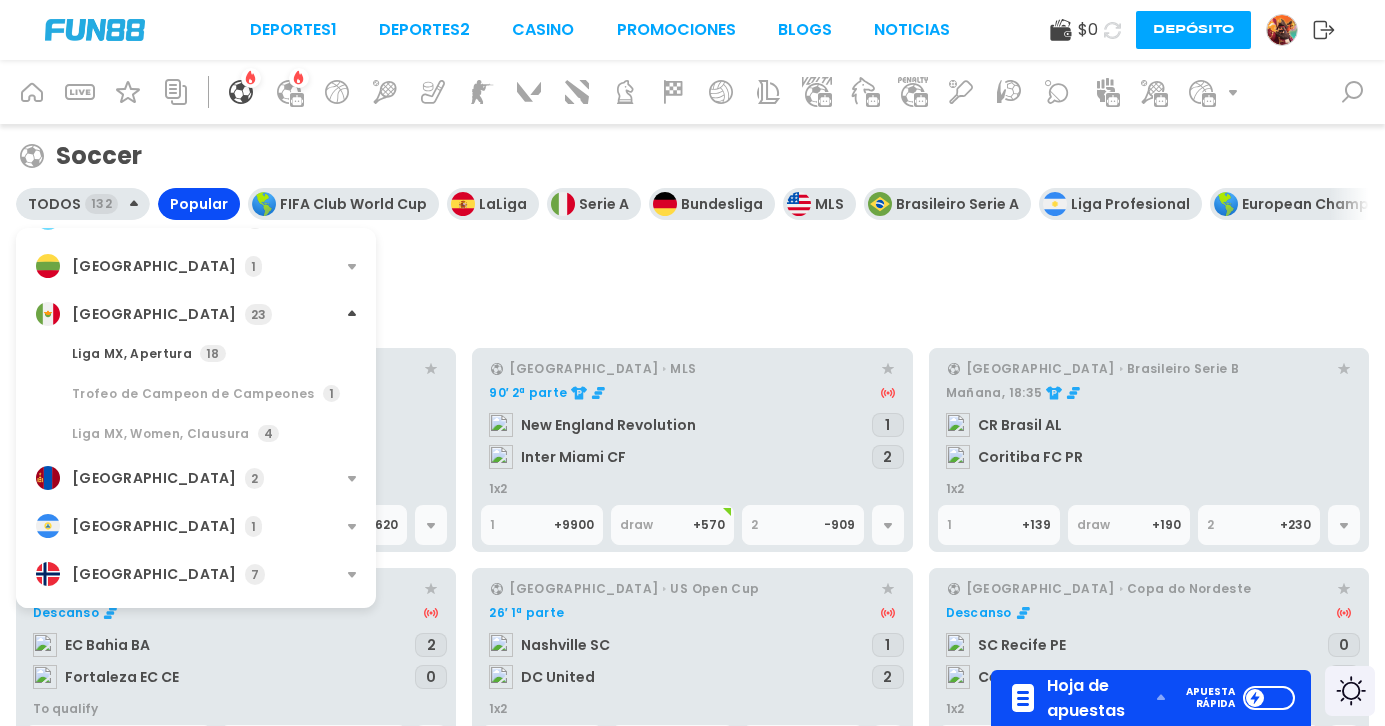 click on "Liga MX, Apertura 18" at bounding box center [198, 354] 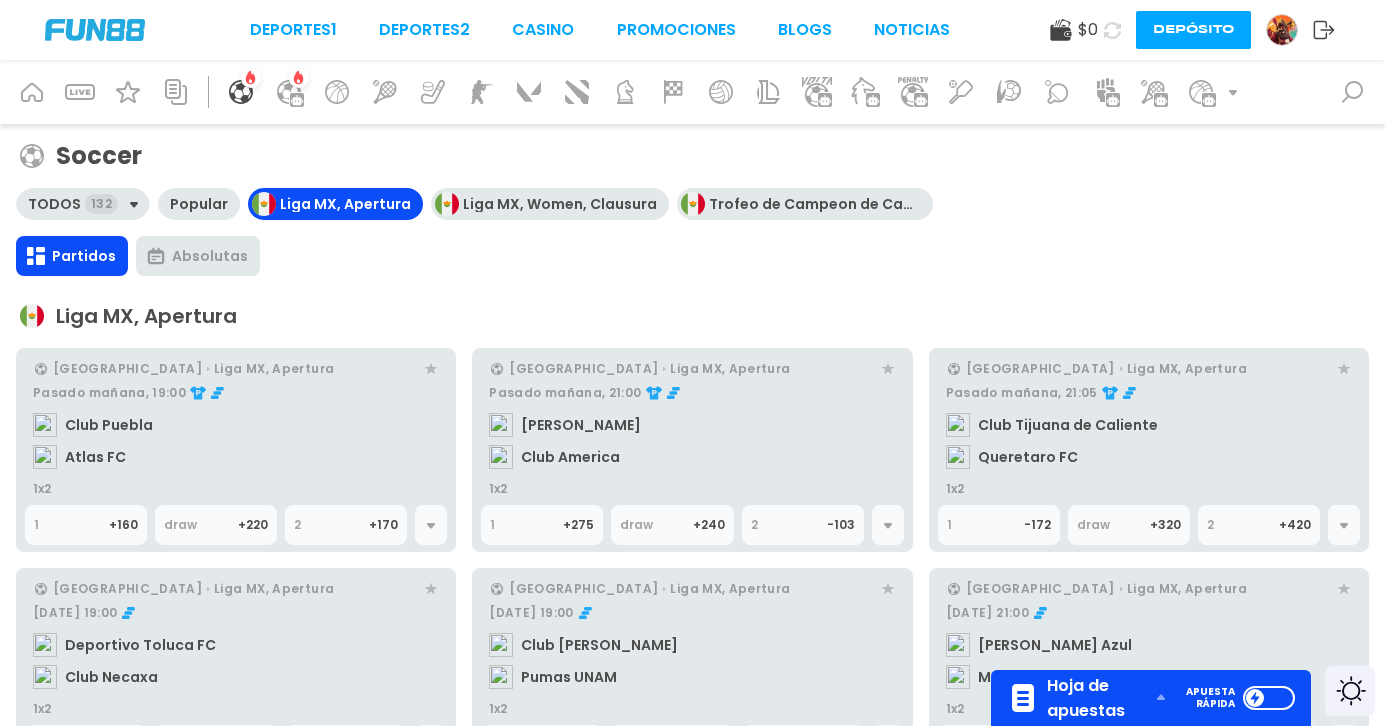 click on "Pasado mañana, 21:00
[PERSON_NAME] Club America" at bounding box center (692, 429) 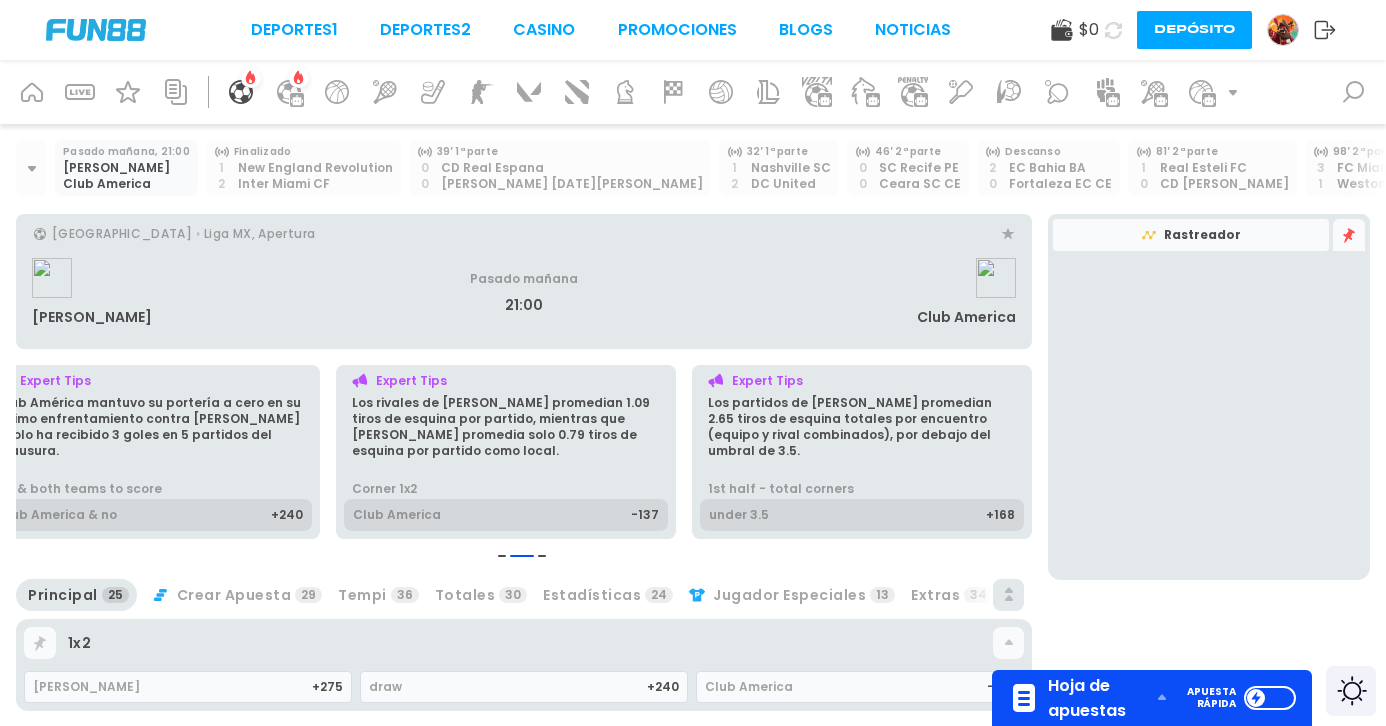 scroll, scrollTop: 8, scrollLeft: 0, axis: vertical 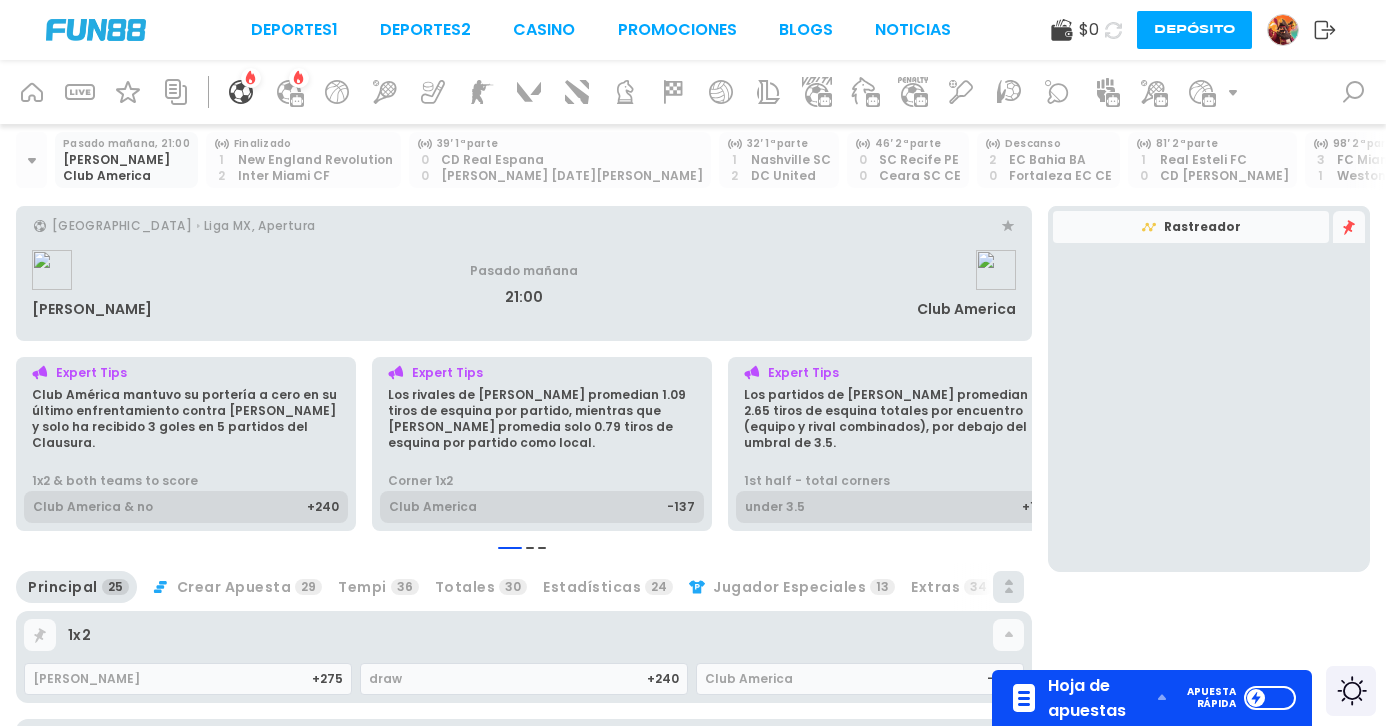 drag, startPoint x: 389, startPoint y: 392, endPoint x: 474, endPoint y: 437, distance: 96.17692 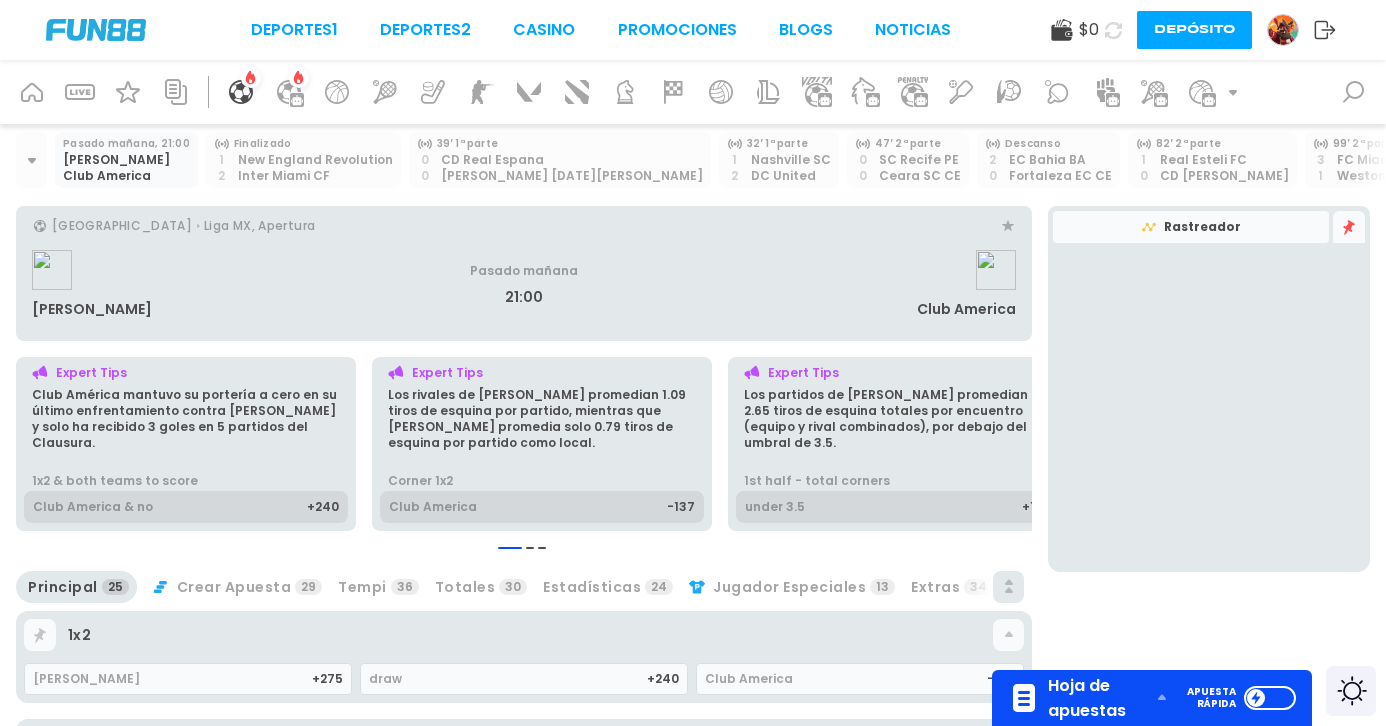 scroll, scrollTop: 8, scrollLeft: 0, axis: vertical 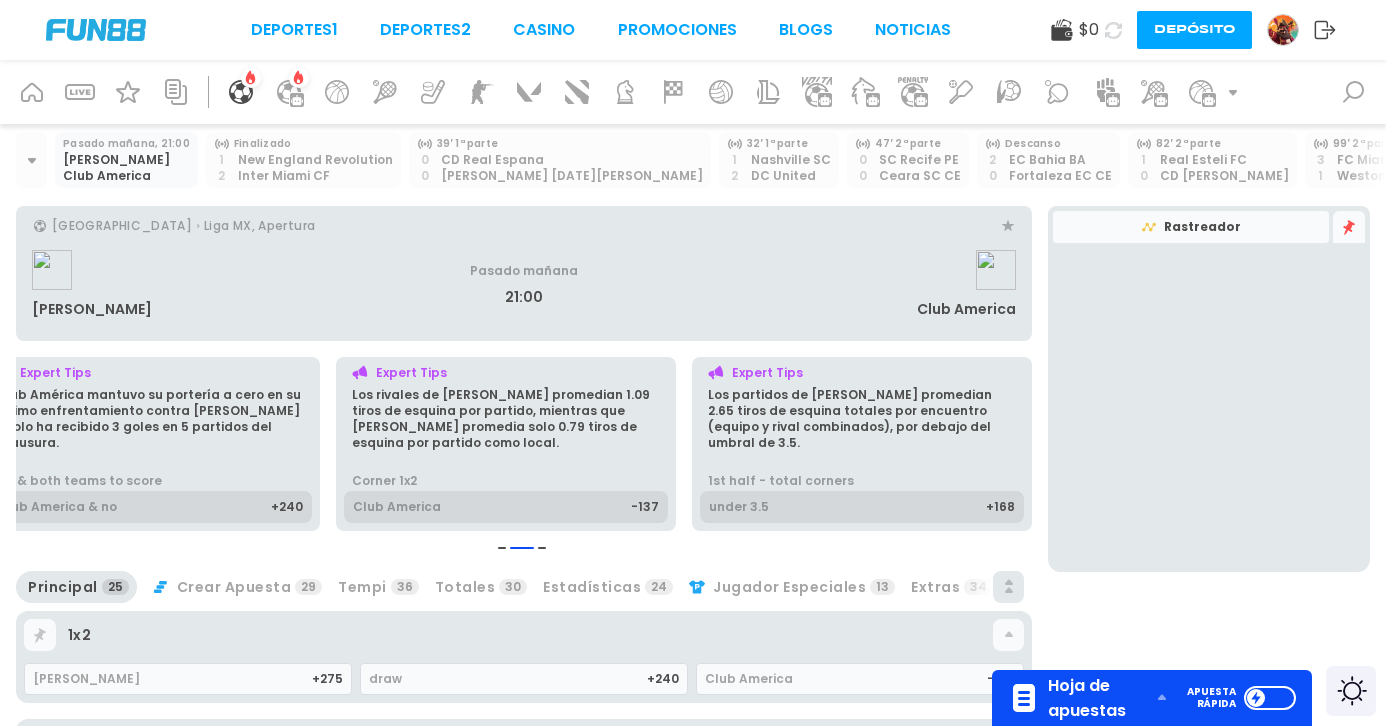 drag, startPoint x: 745, startPoint y: 392, endPoint x: 1018, endPoint y: 422, distance: 274.6434 